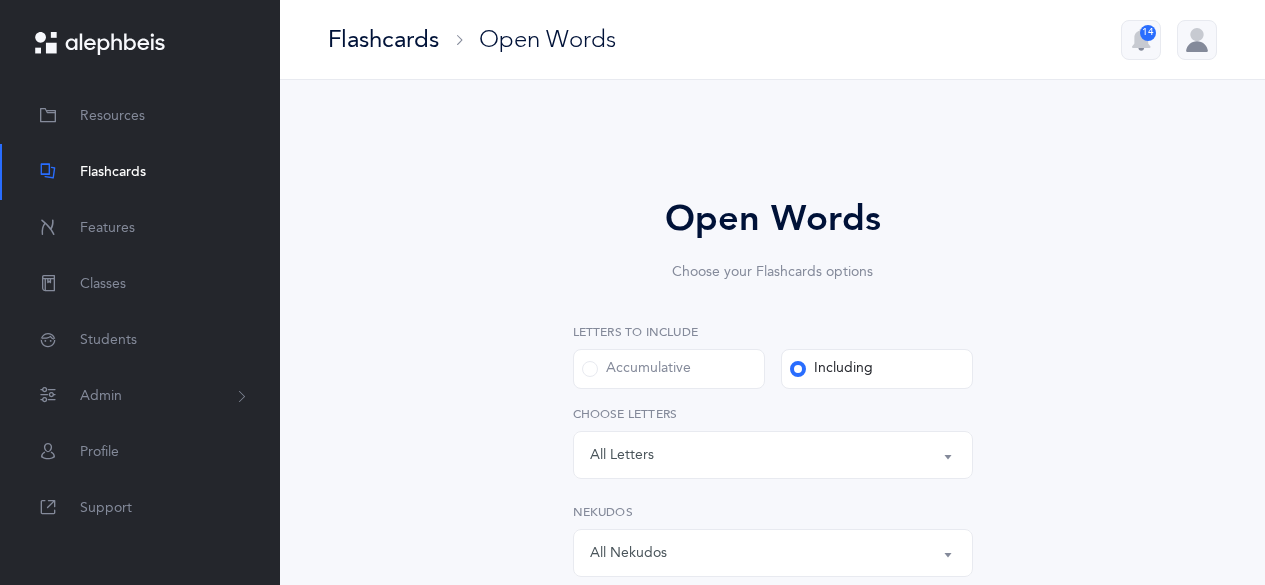 select on "single" 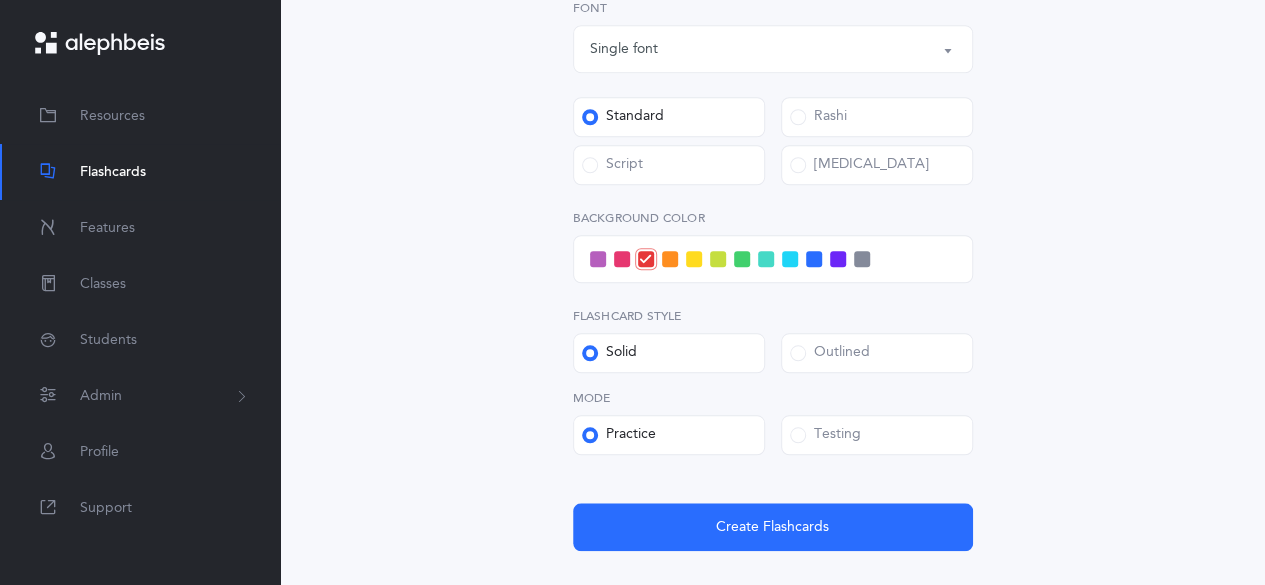 click at bounding box center [814, 259] 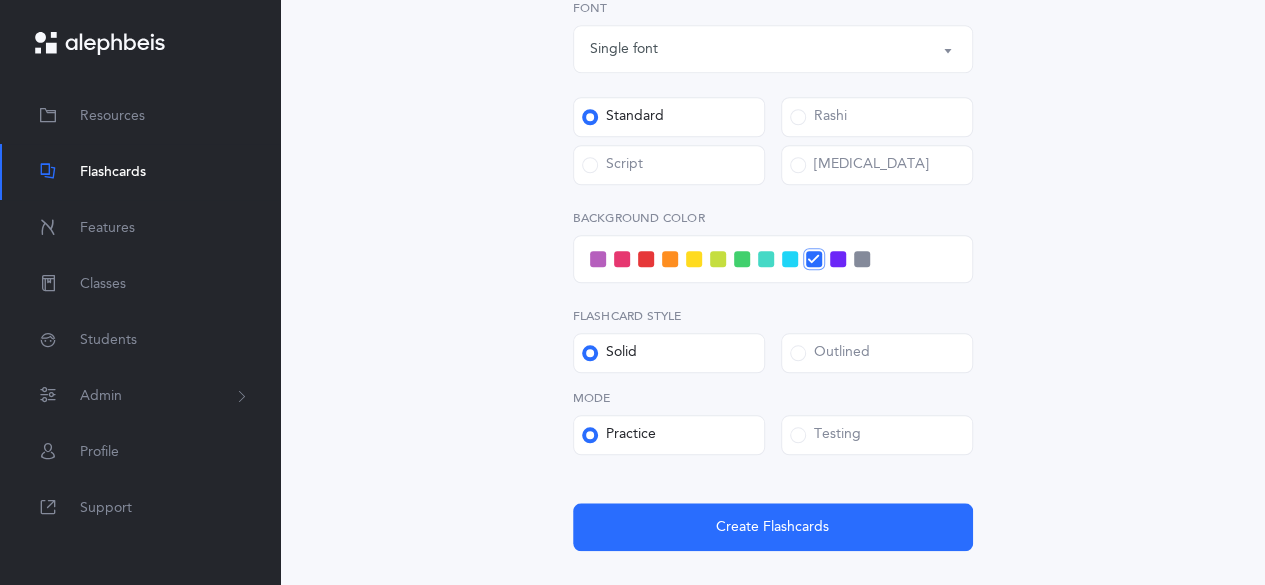 click on "Outlined" at bounding box center [877, 353] 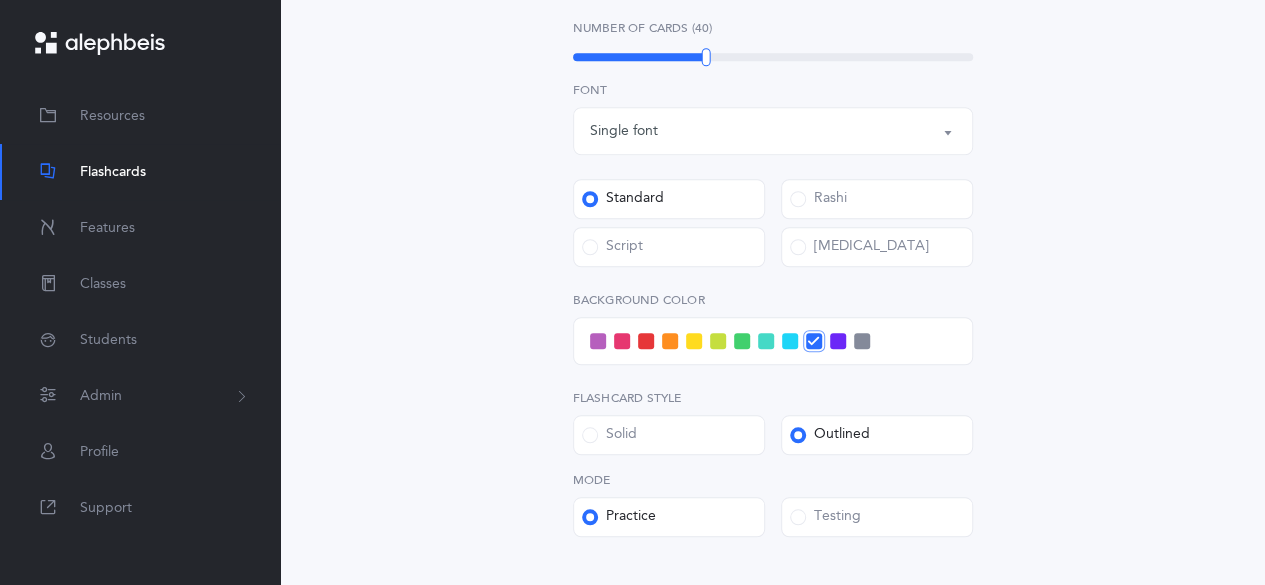 scroll, scrollTop: 672, scrollLeft: 0, axis: vertical 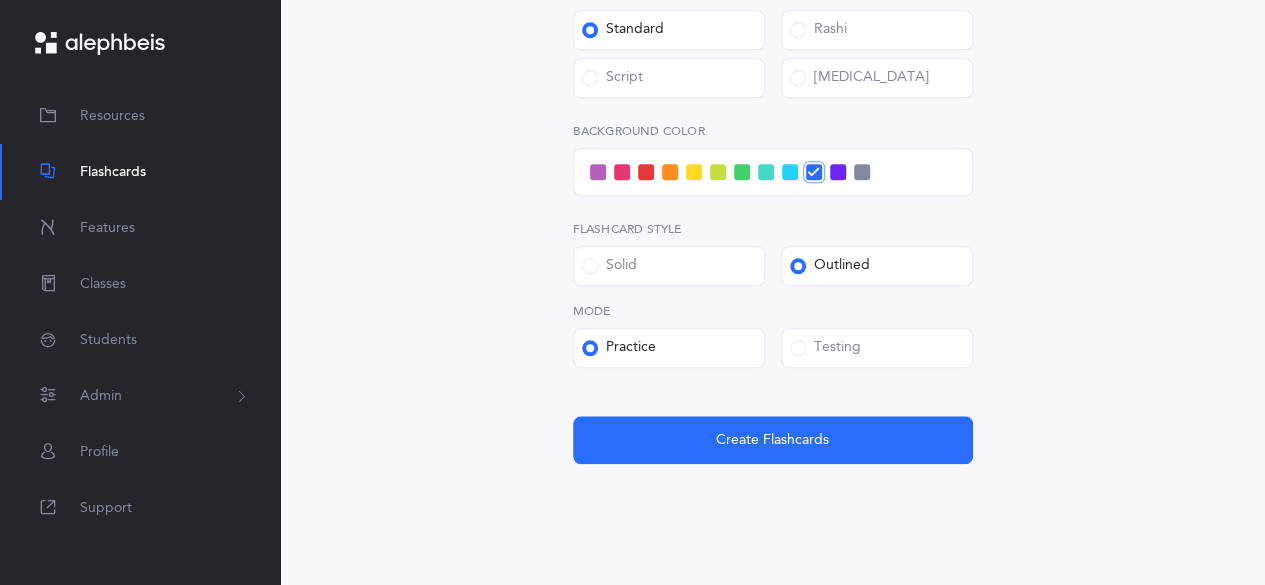 click on "Testing" at bounding box center [825, 348] 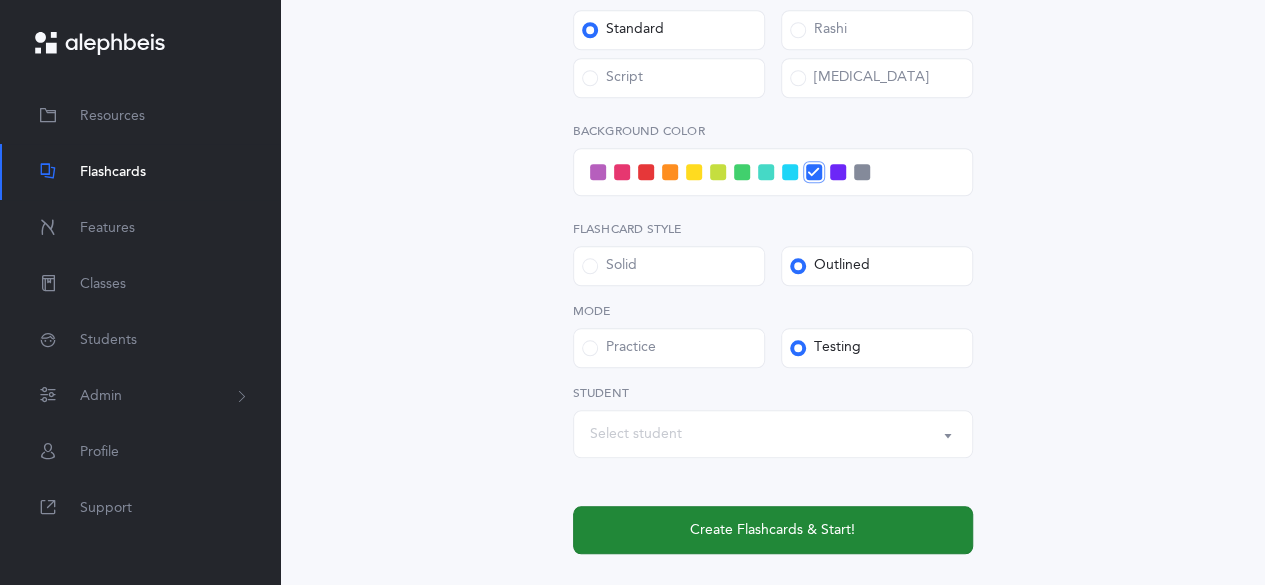 click on "Create Flashcards & Start!" at bounding box center (772, 530) 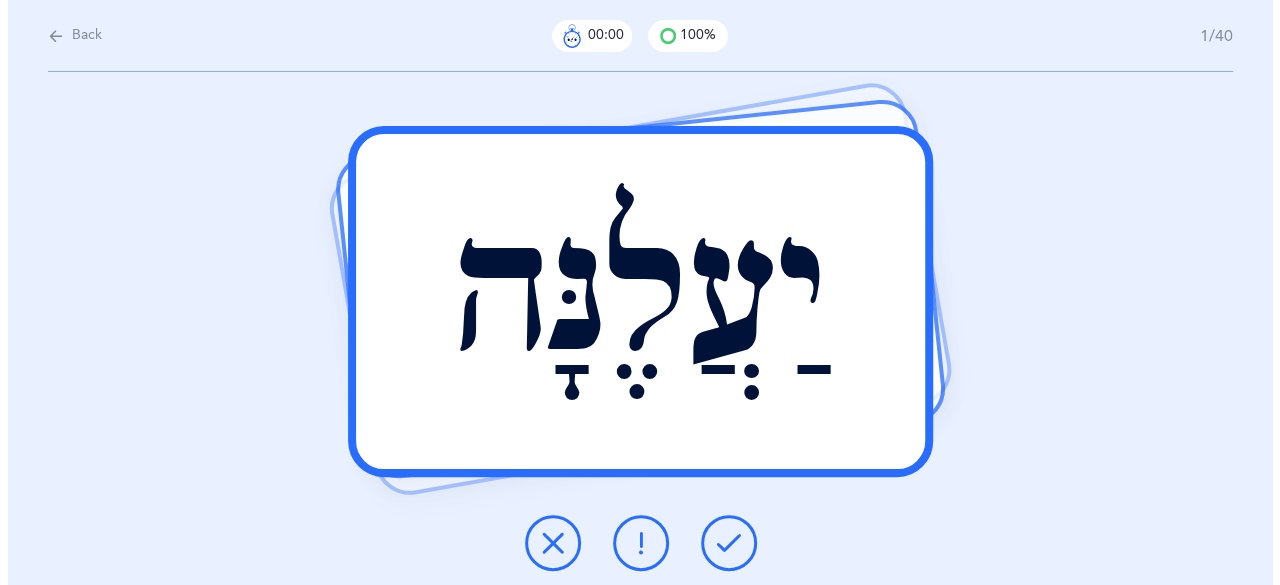 scroll, scrollTop: 0, scrollLeft: 0, axis: both 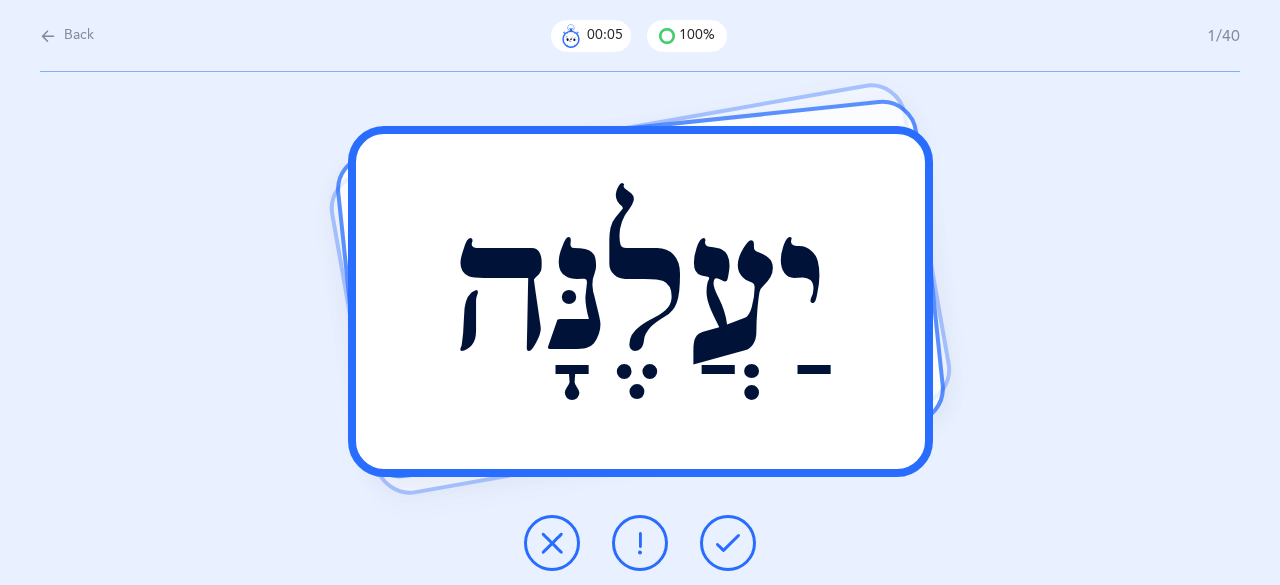 click at bounding box center [728, 543] 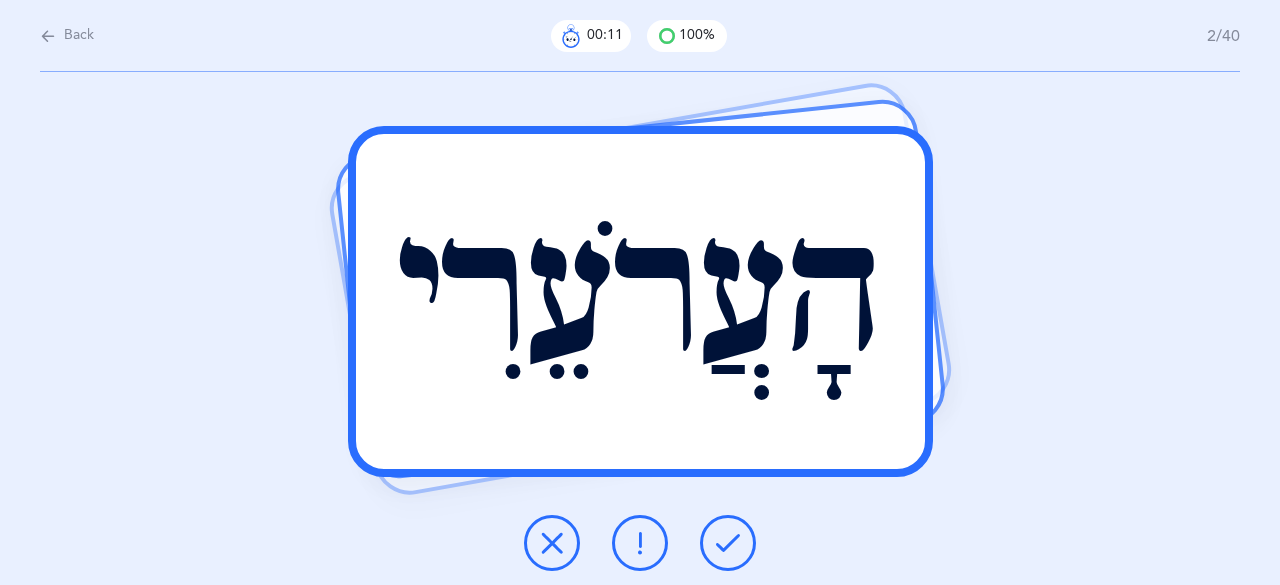 click at bounding box center (728, 543) 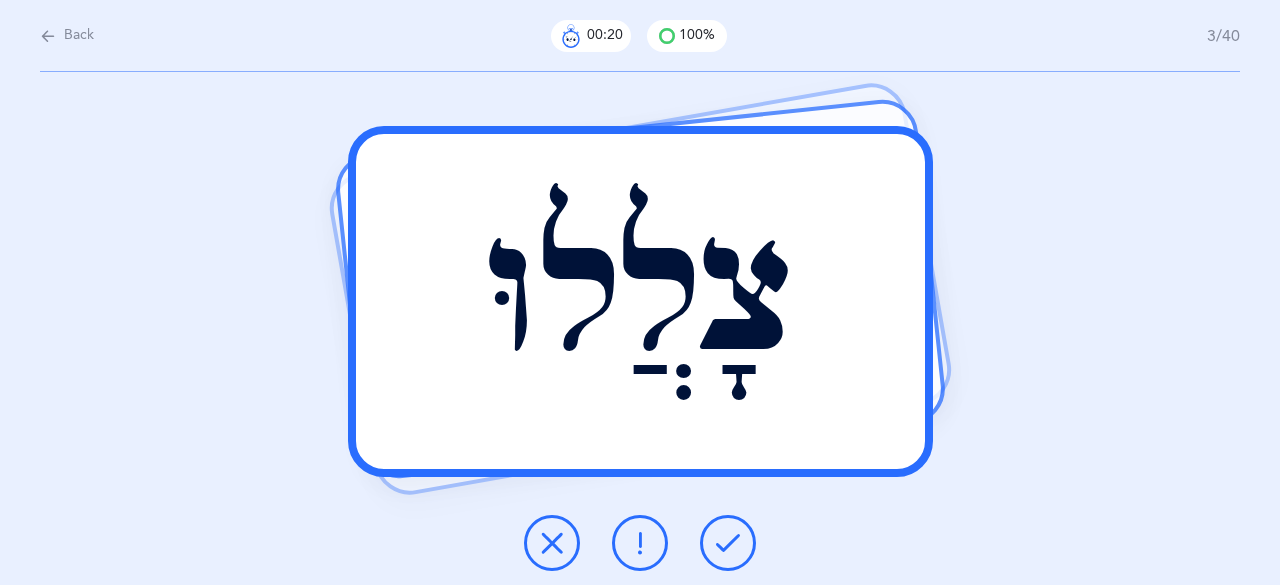 drag, startPoint x: 732, startPoint y: 538, endPoint x: 716, endPoint y: 537, distance: 16.03122 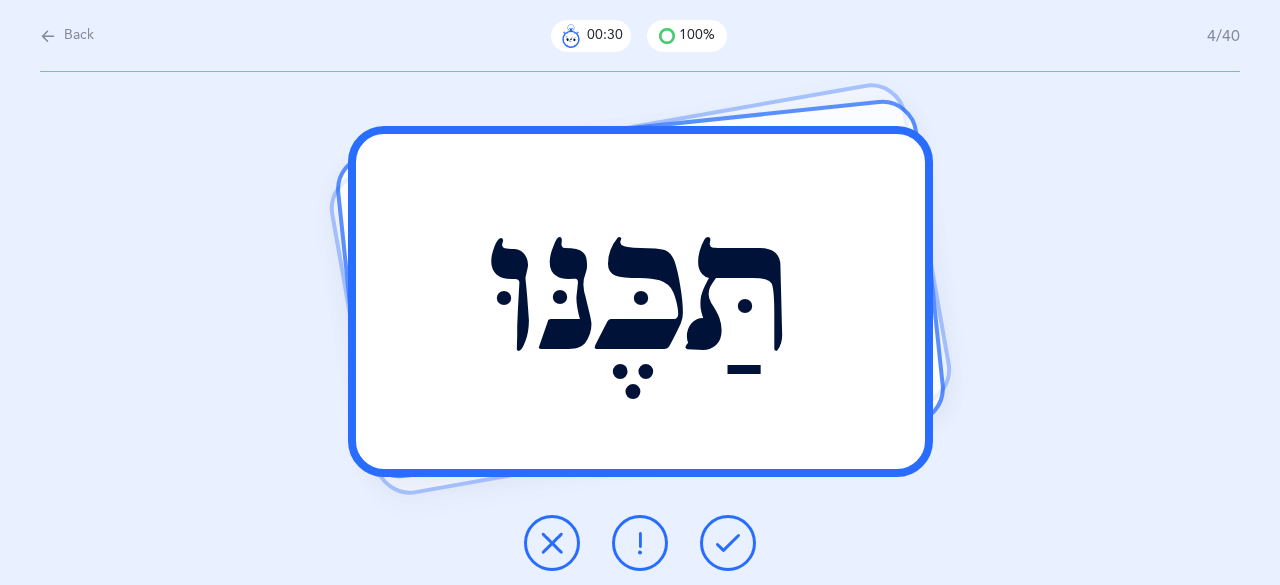 click at bounding box center (728, 543) 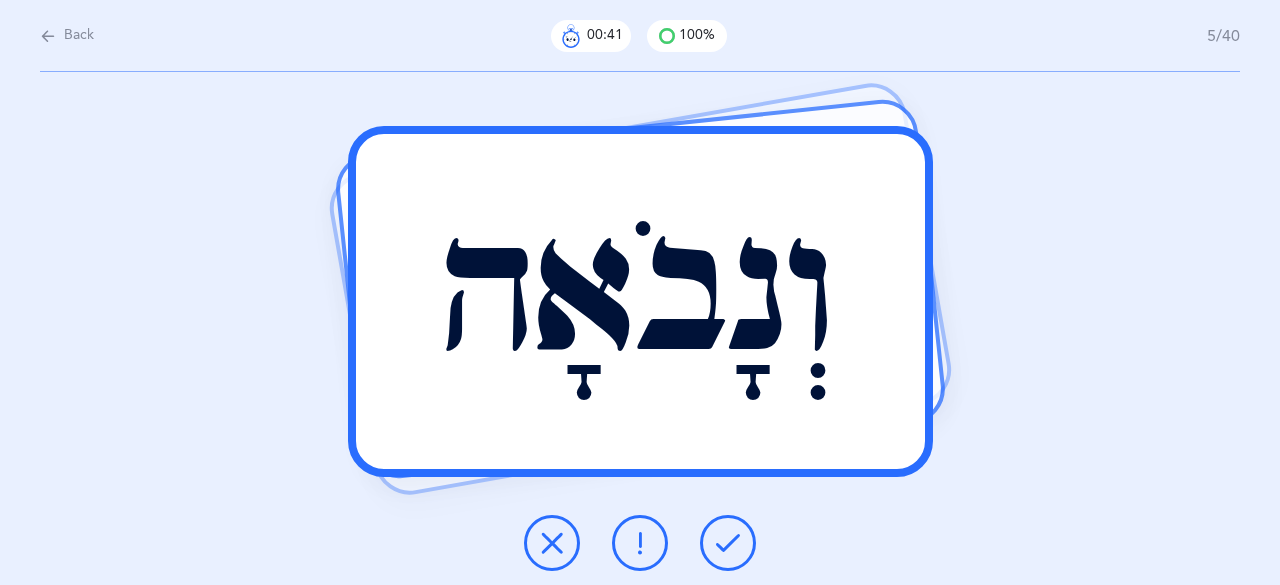 click at bounding box center [640, 543] 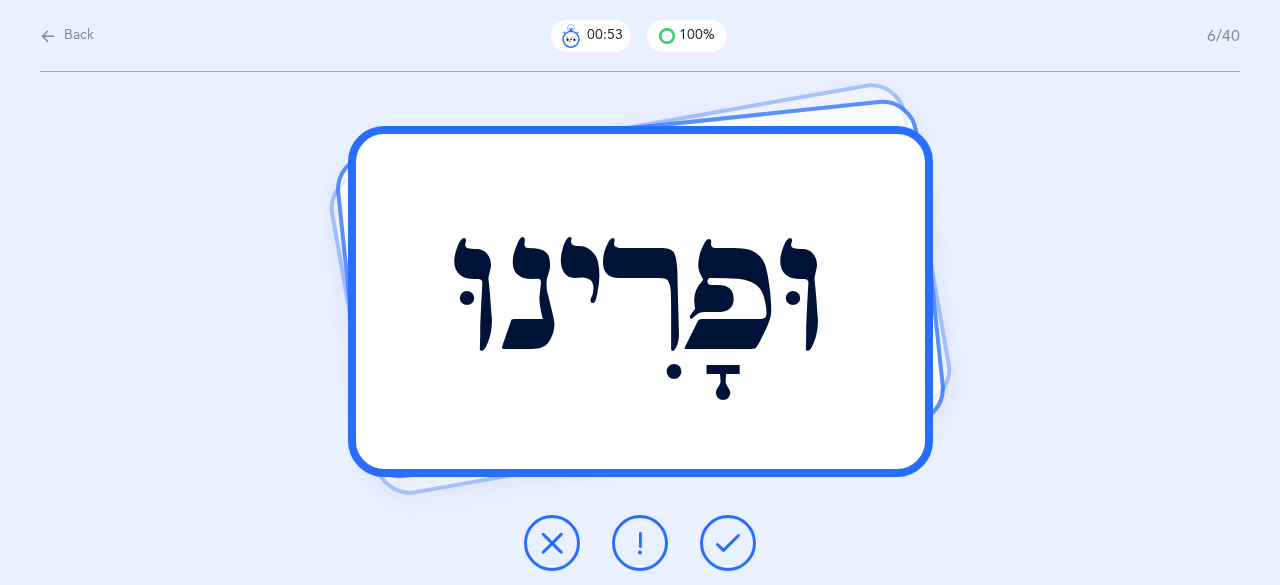 click at bounding box center (728, 543) 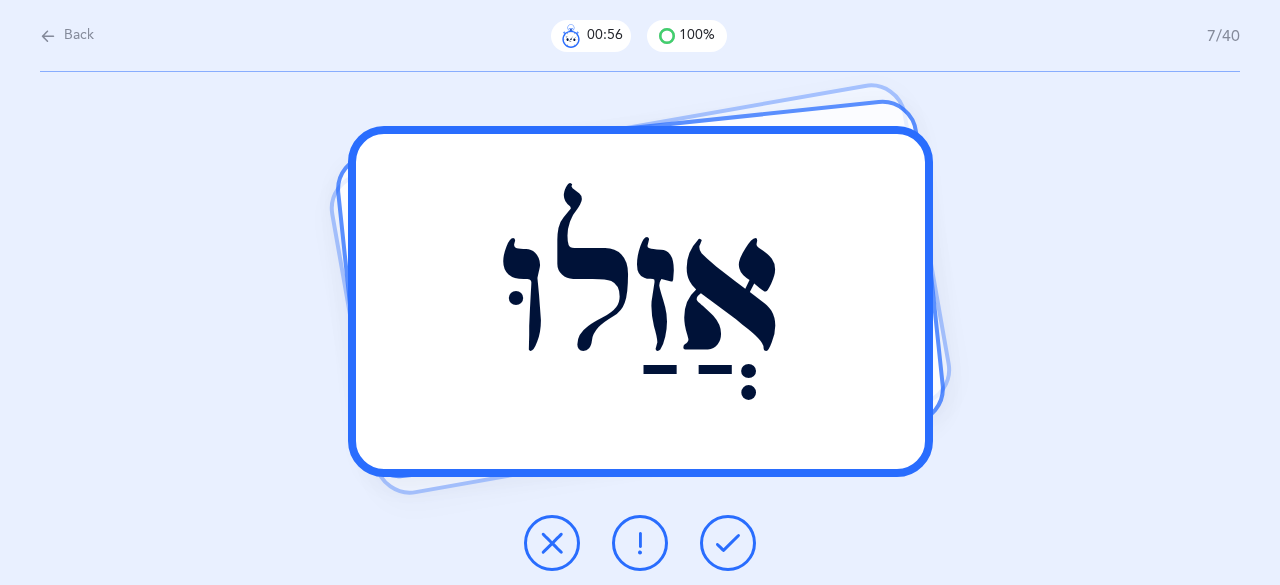 click at bounding box center (728, 543) 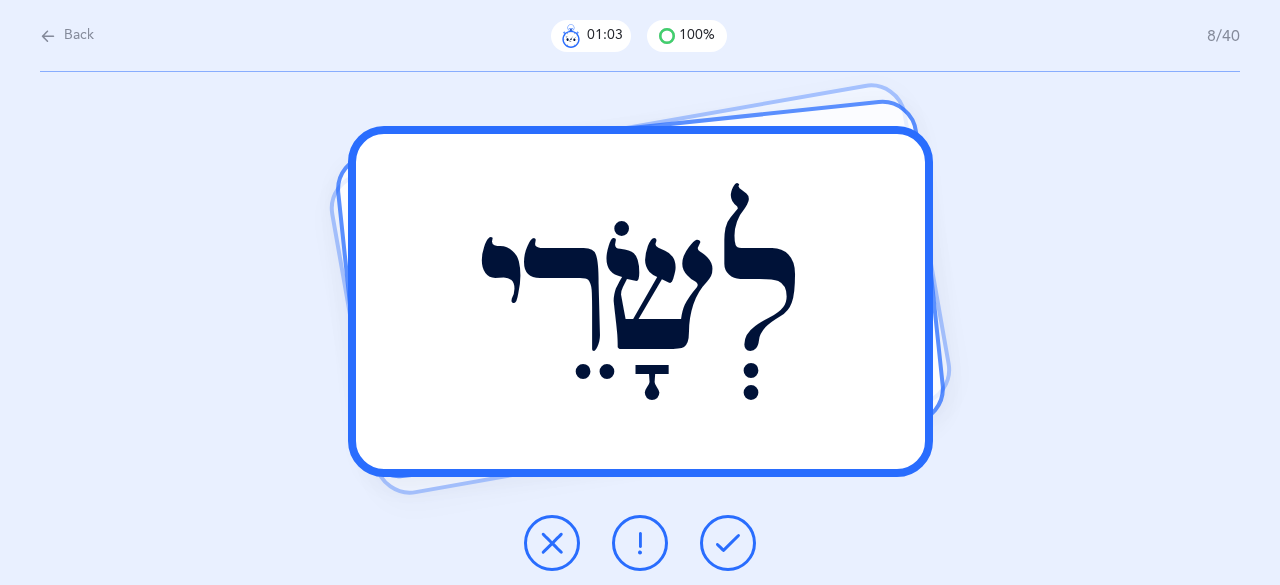 click at bounding box center (728, 543) 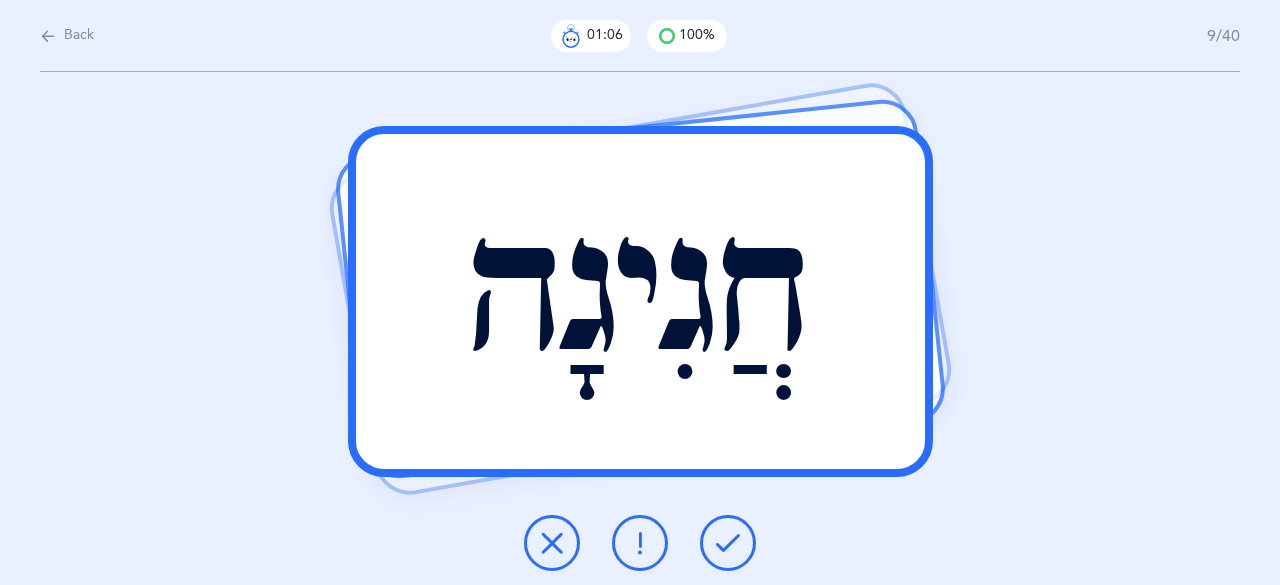 click at bounding box center [728, 543] 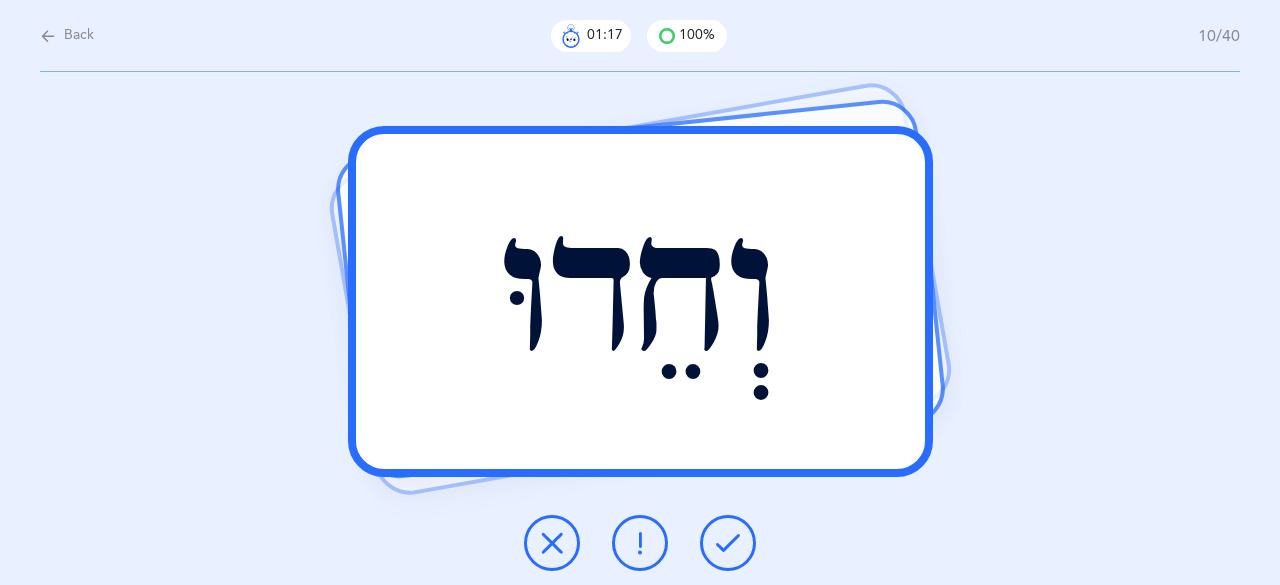 click at bounding box center (728, 543) 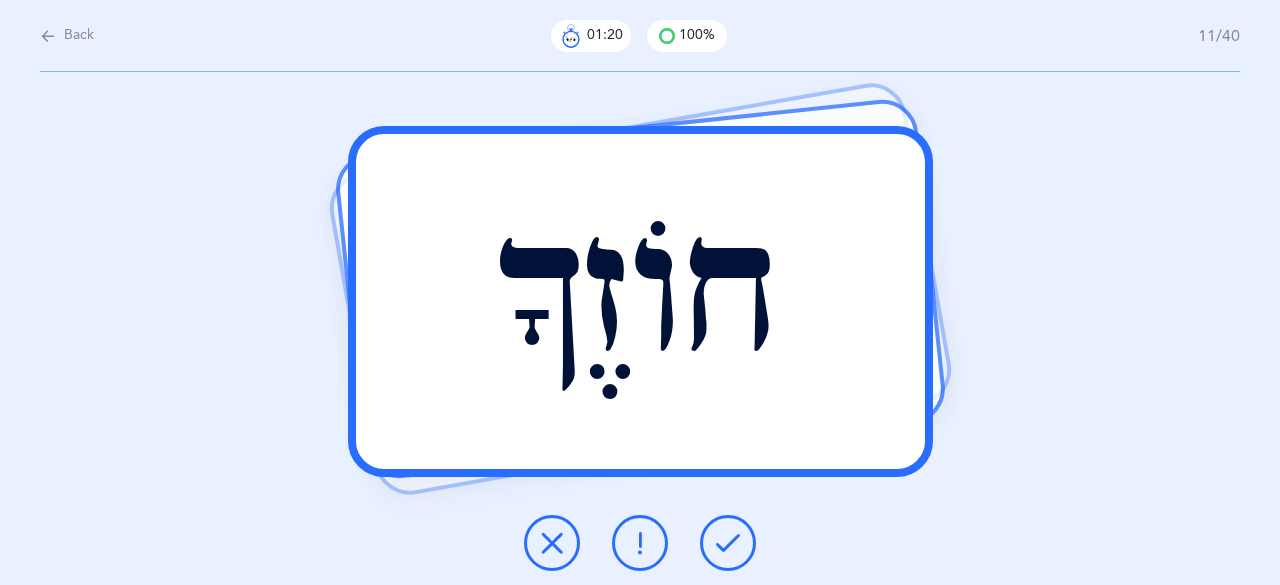 click at bounding box center [728, 543] 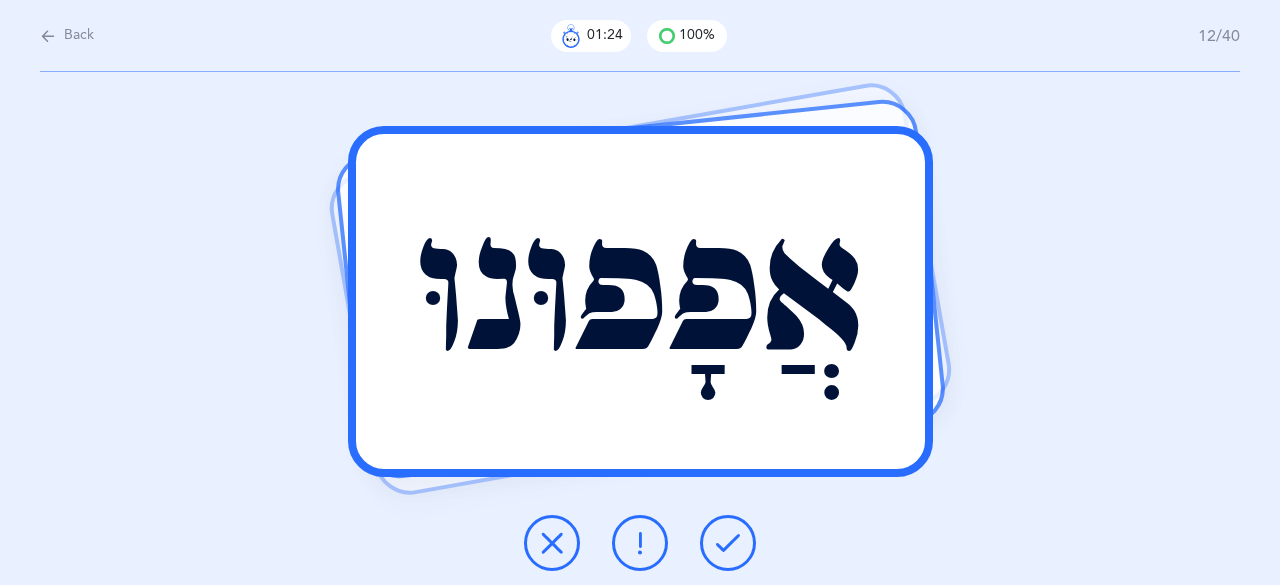 click at bounding box center [728, 543] 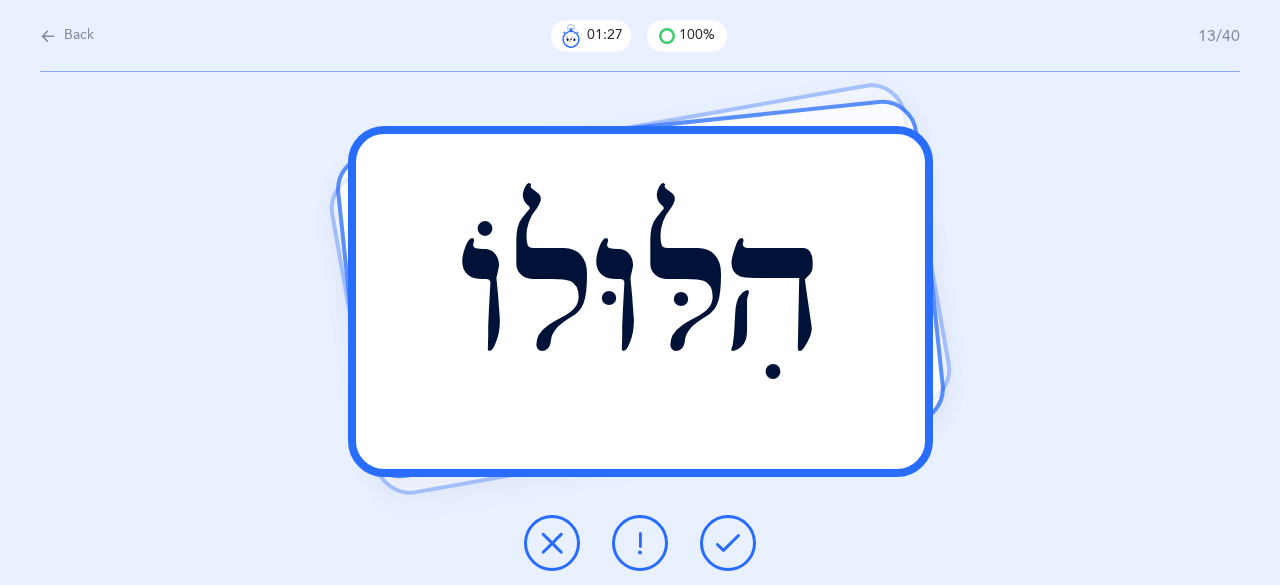 click at bounding box center (728, 543) 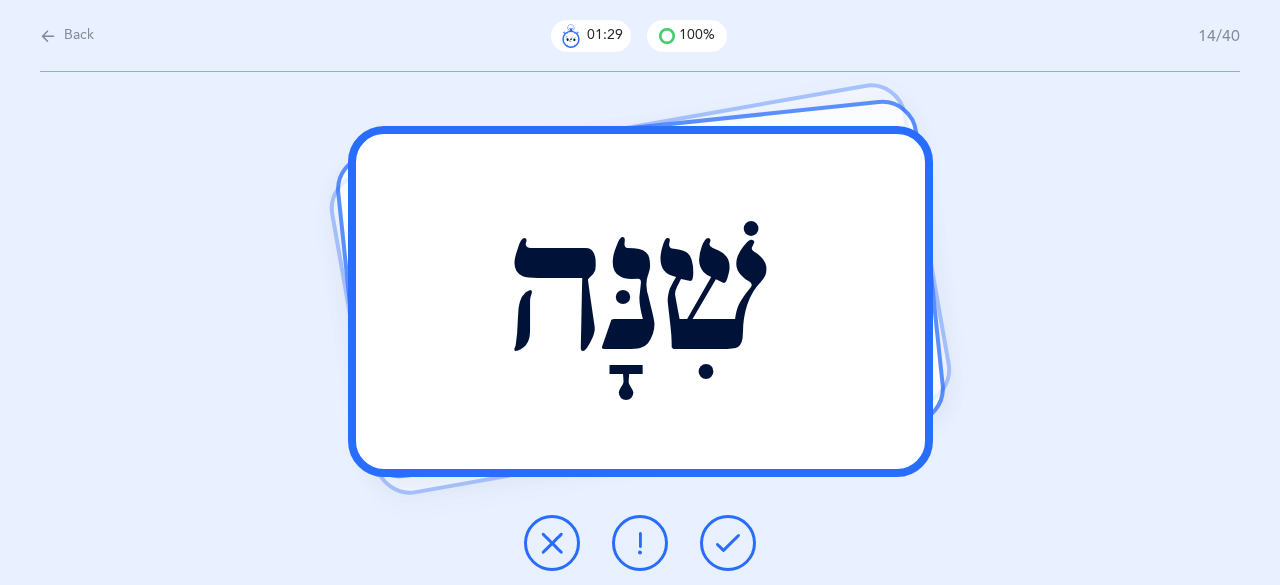 click at bounding box center [728, 543] 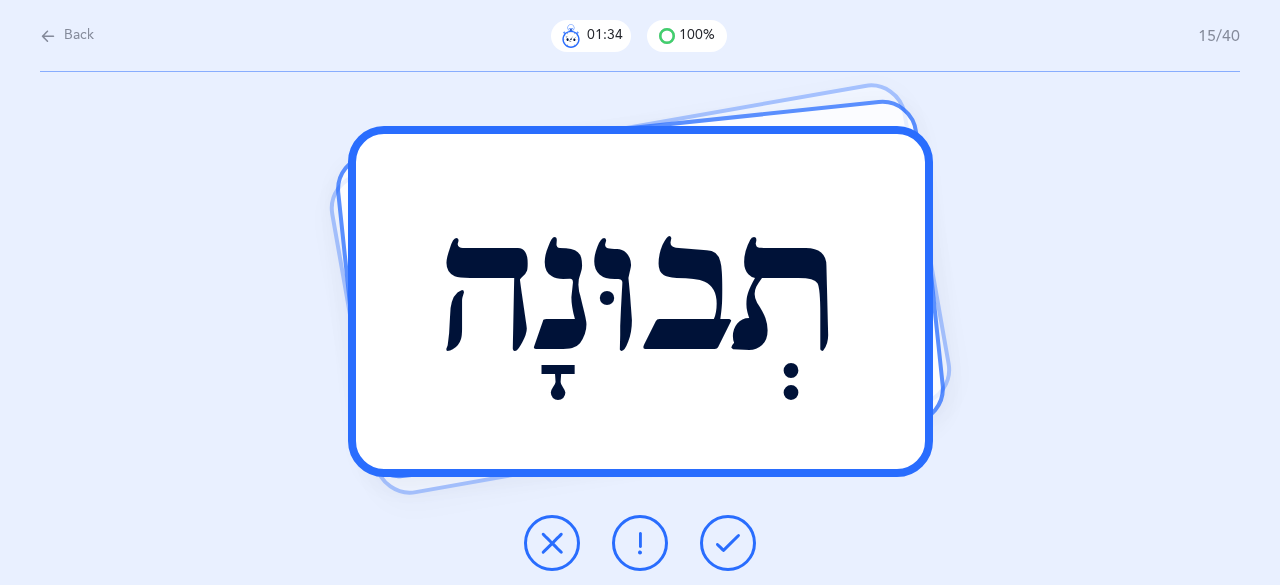 click at bounding box center [728, 543] 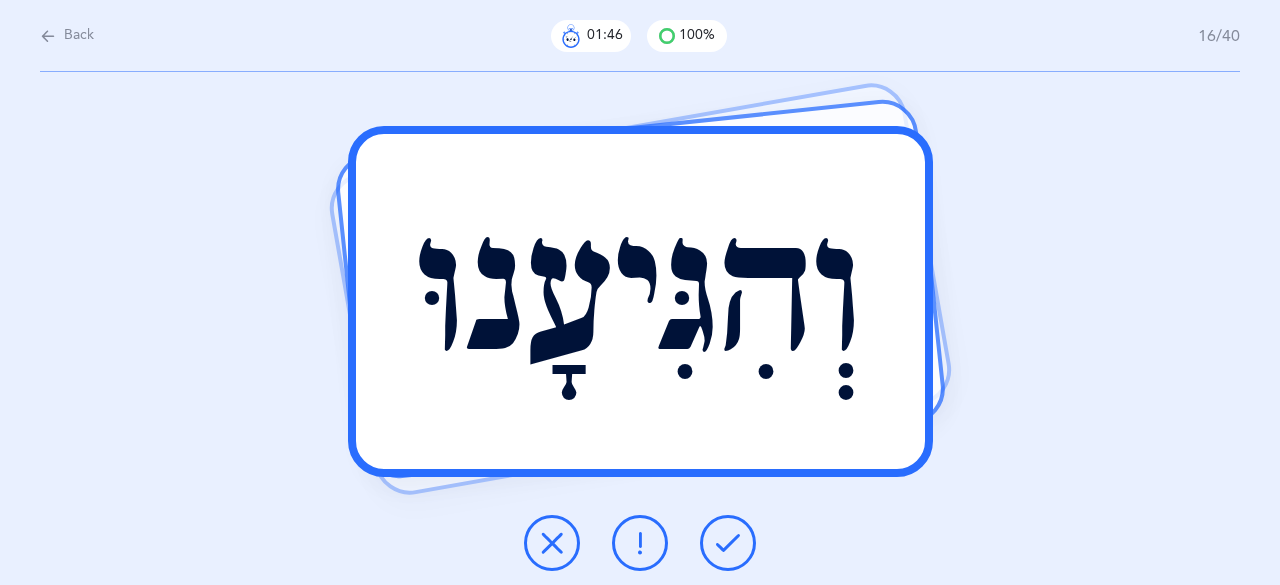click at bounding box center (728, 543) 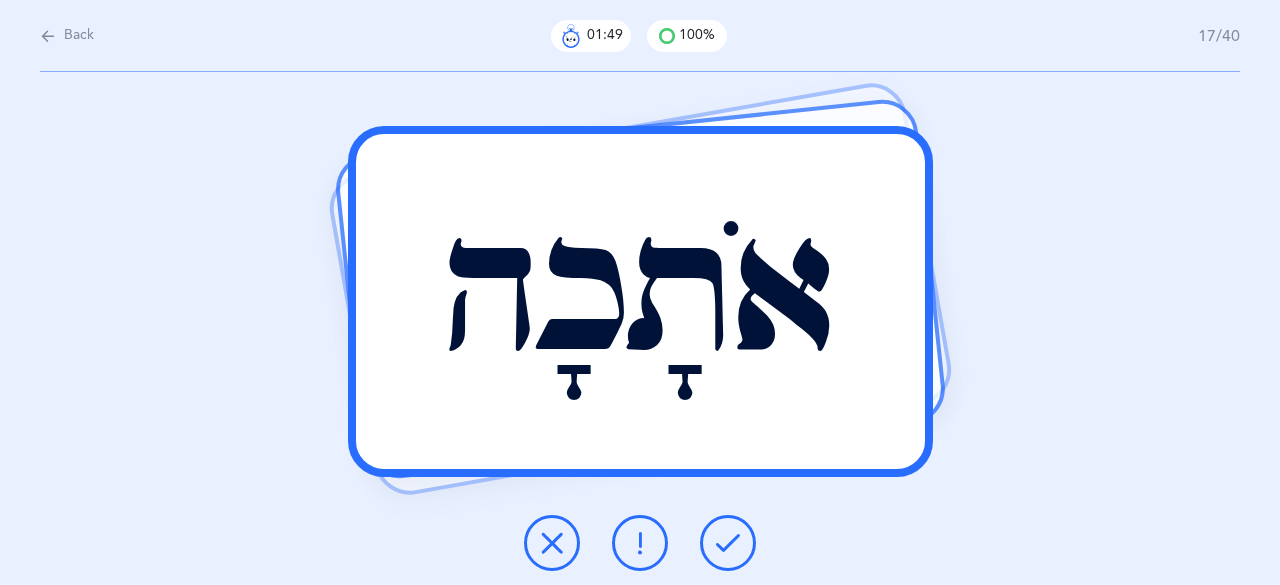 click at bounding box center (728, 543) 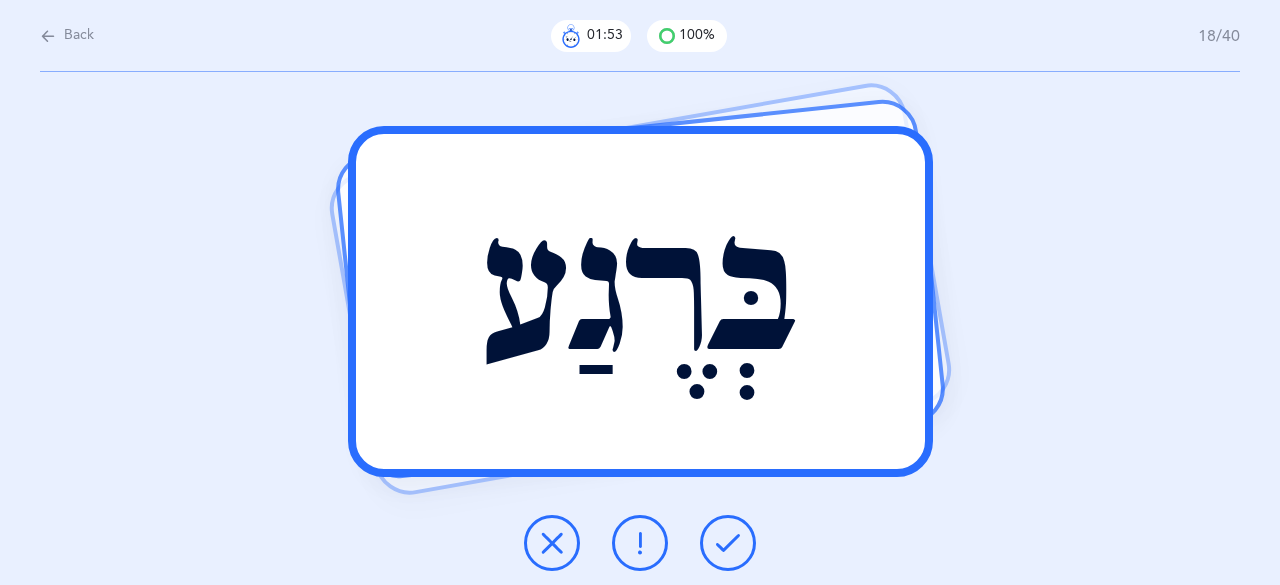 click at bounding box center (728, 543) 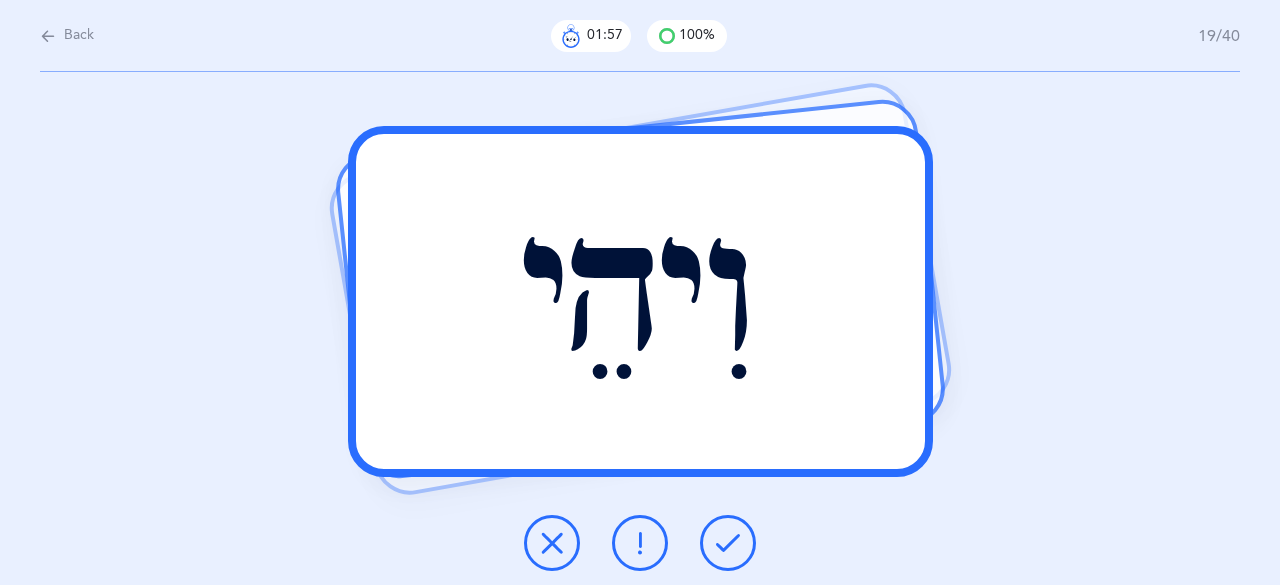 click at bounding box center [728, 543] 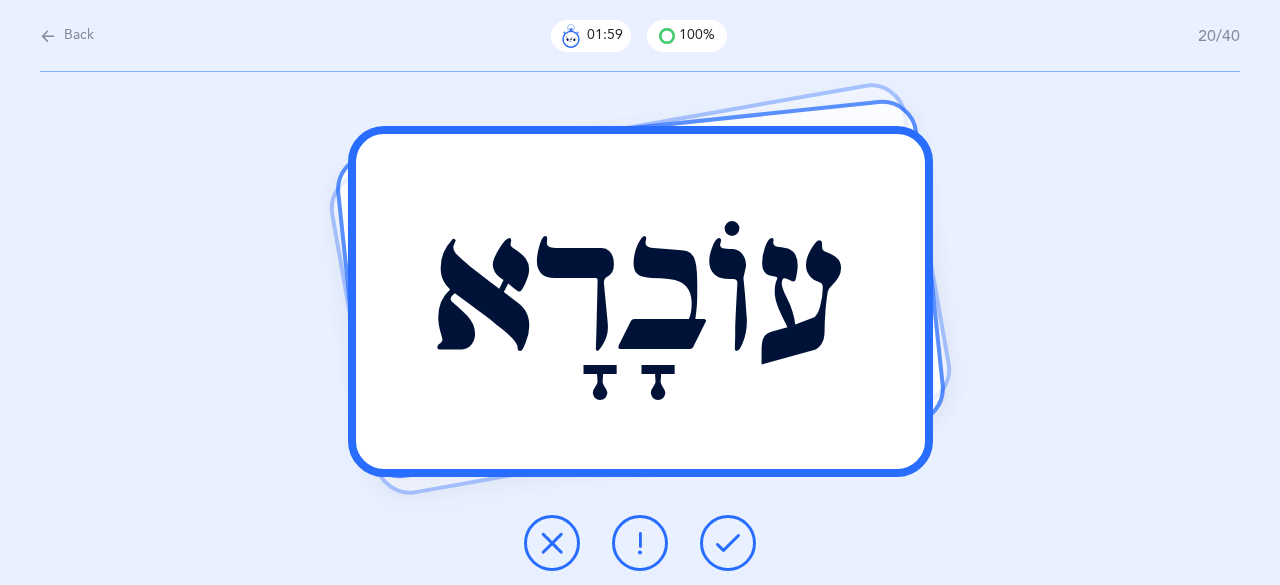 click at bounding box center [728, 543] 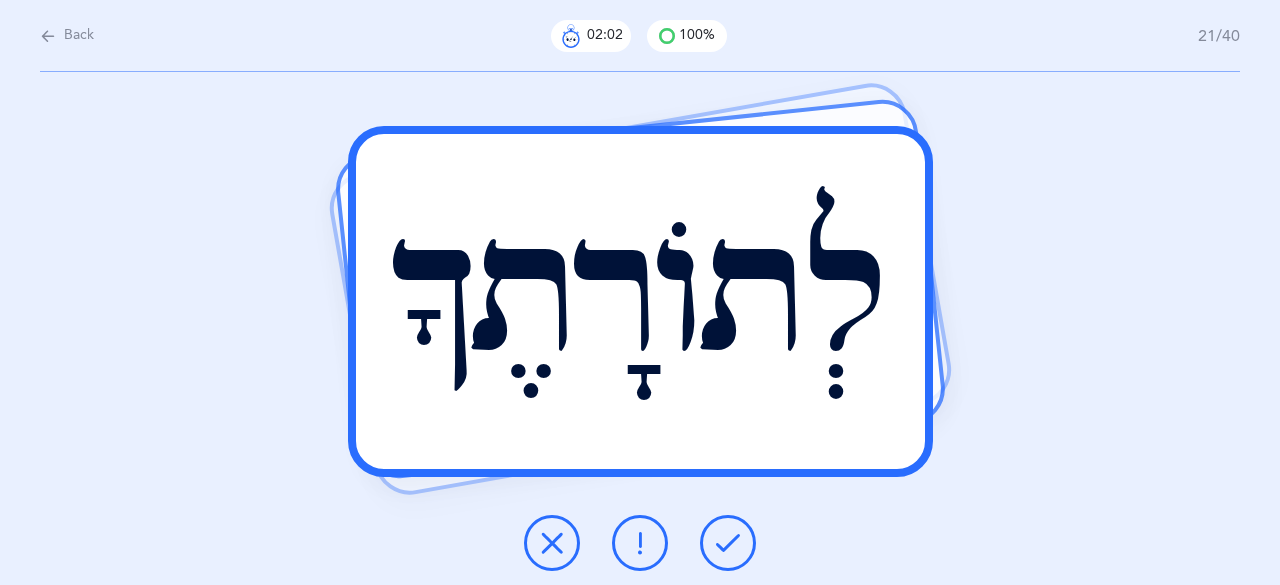 click at bounding box center (728, 543) 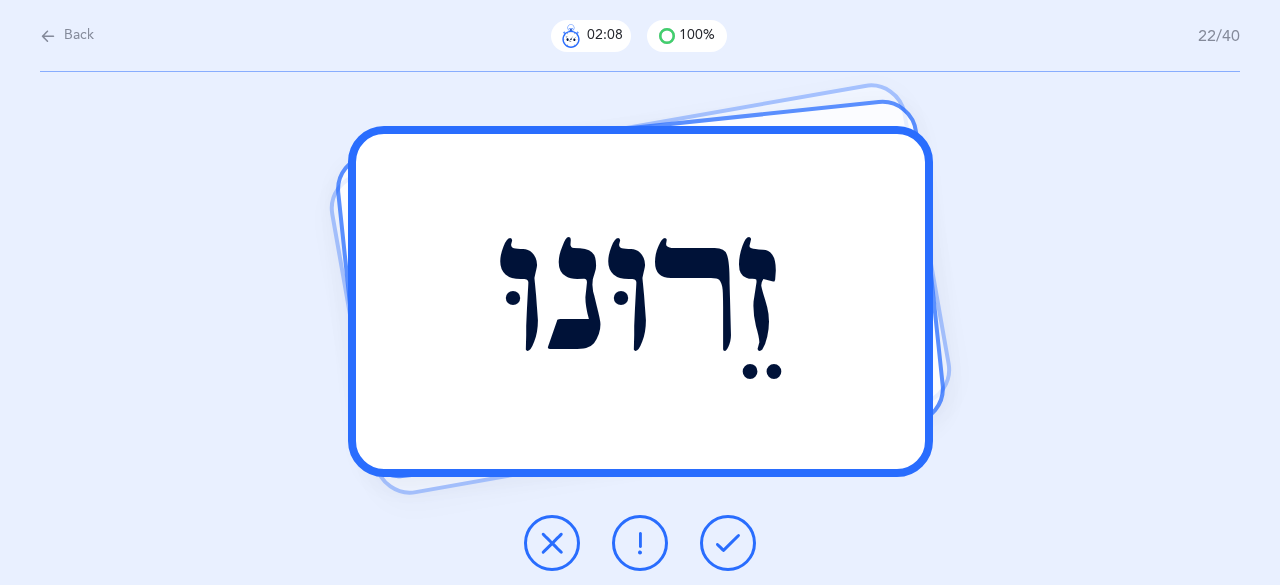 click at bounding box center (728, 543) 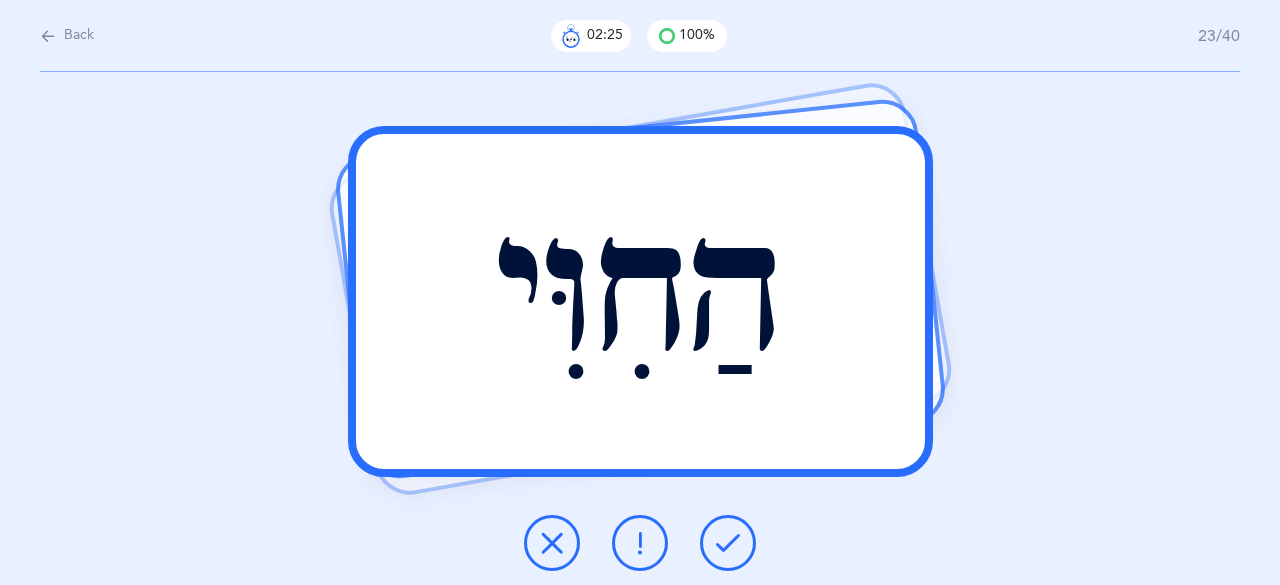 click at bounding box center [728, 543] 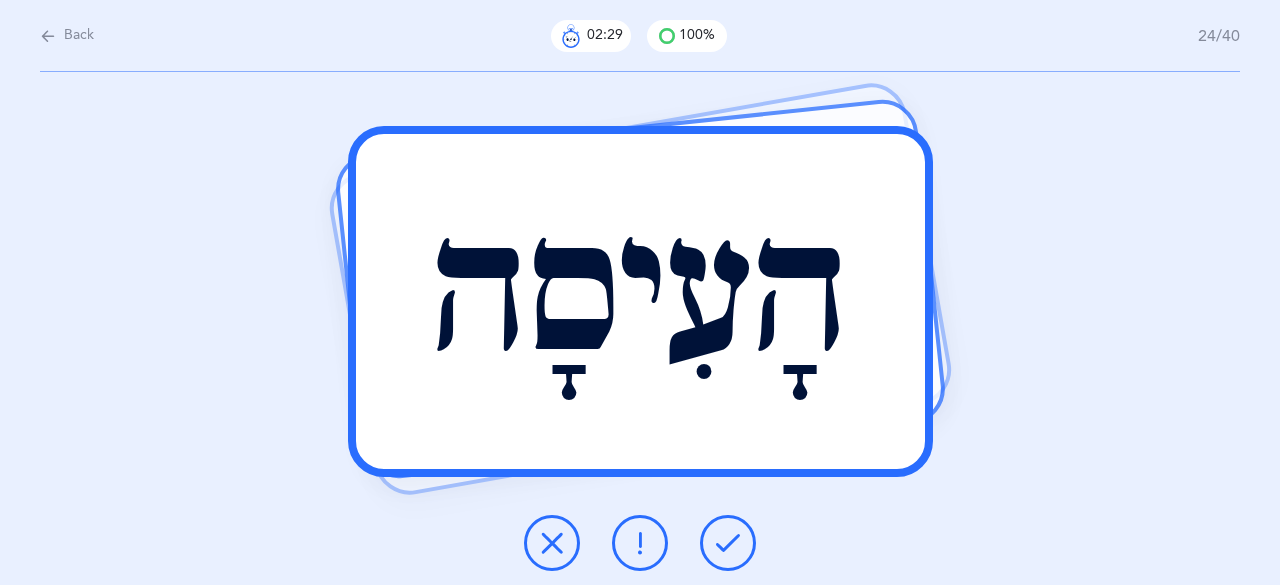 click at bounding box center [728, 543] 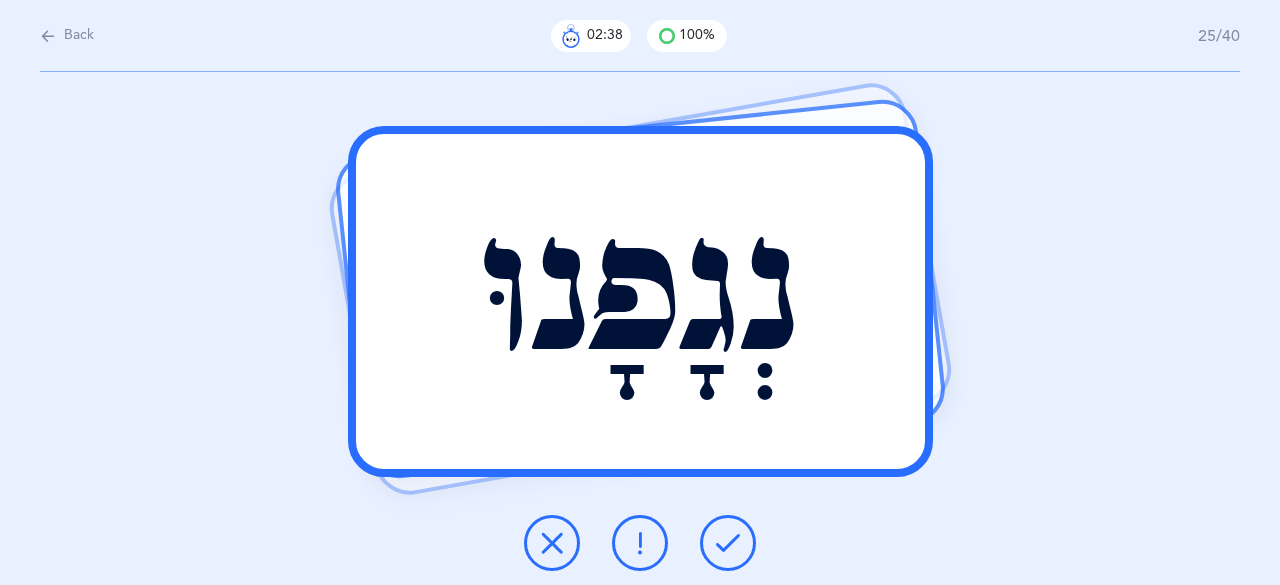 click at bounding box center (728, 543) 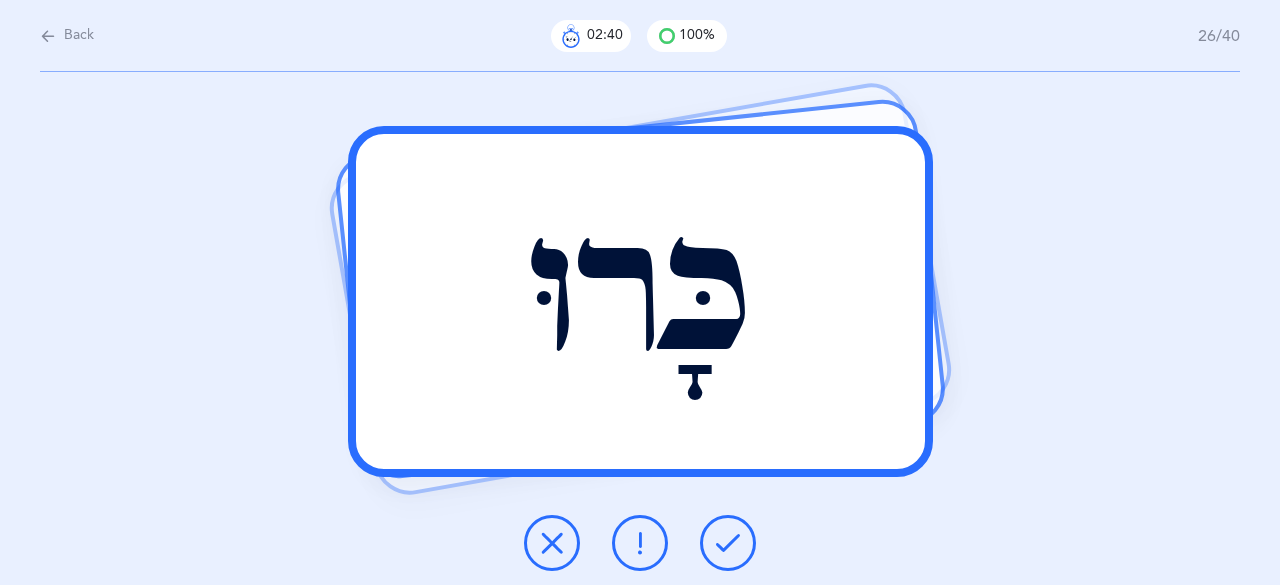 click at bounding box center [728, 543] 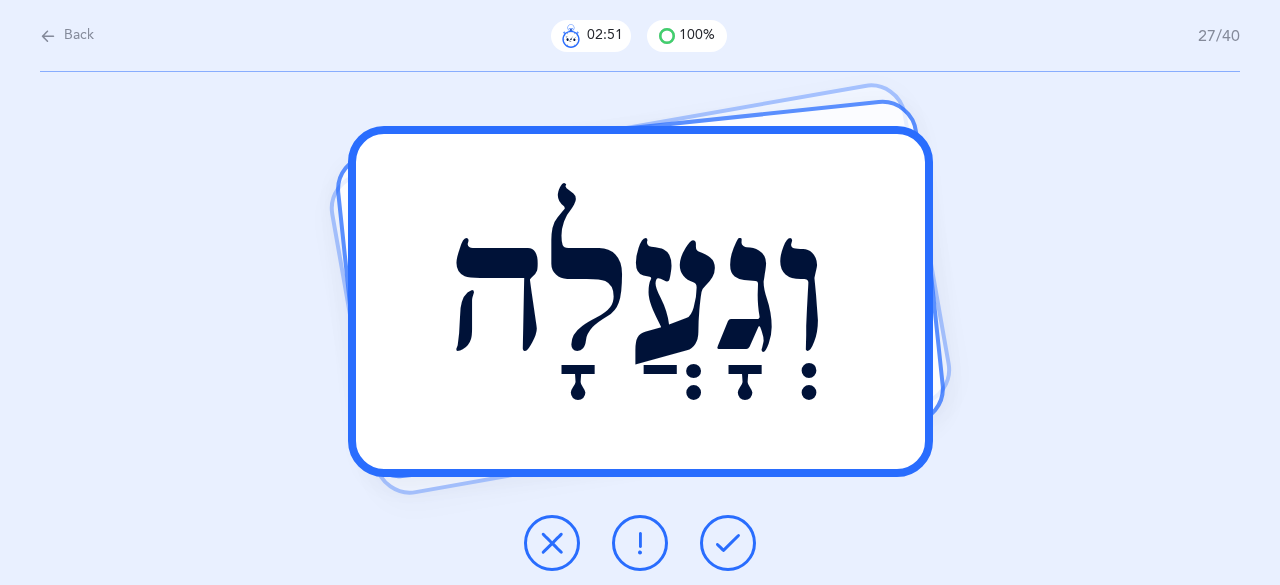 drag, startPoint x: 721, startPoint y: 530, endPoint x: 729, endPoint y: 541, distance: 13.601471 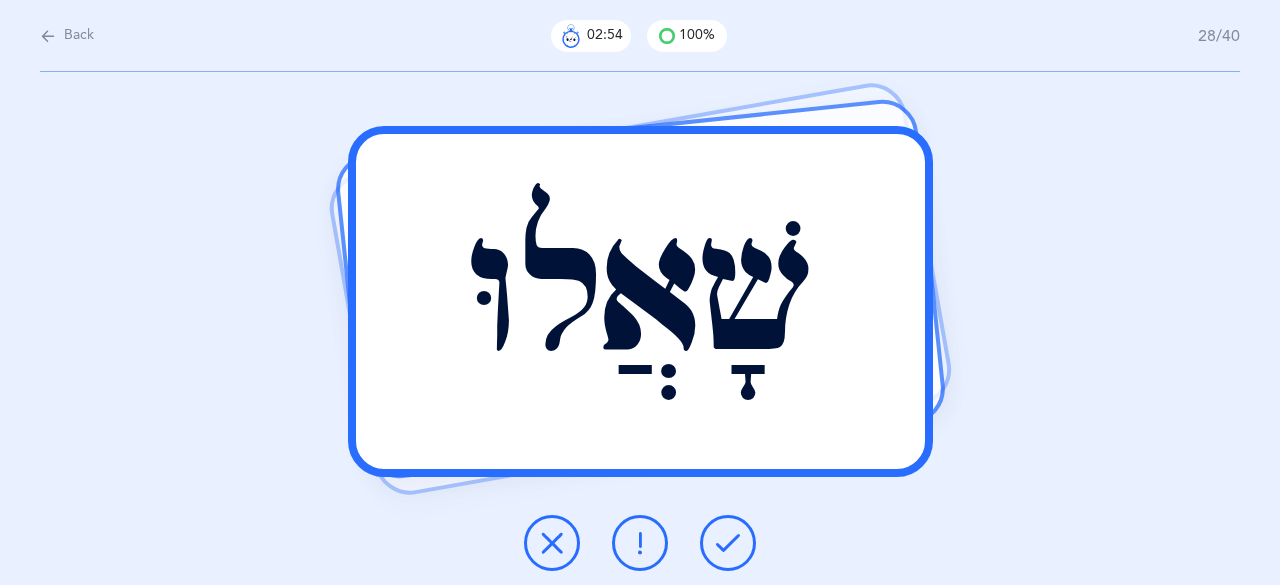 click at bounding box center (728, 543) 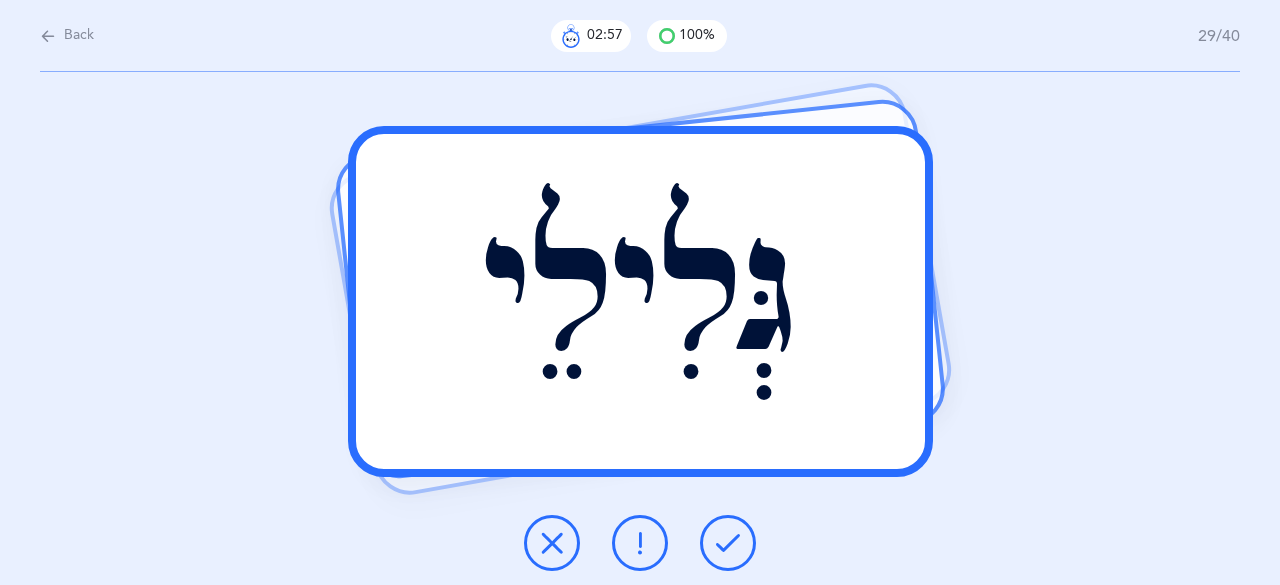 click at bounding box center [728, 543] 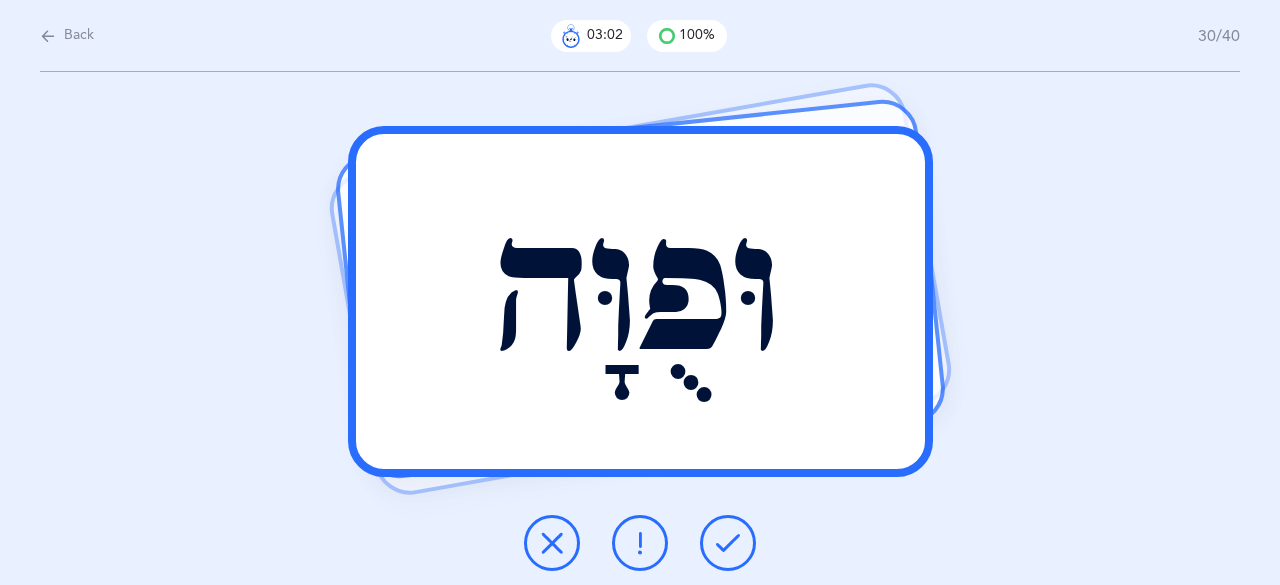 click at bounding box center [728, 543] 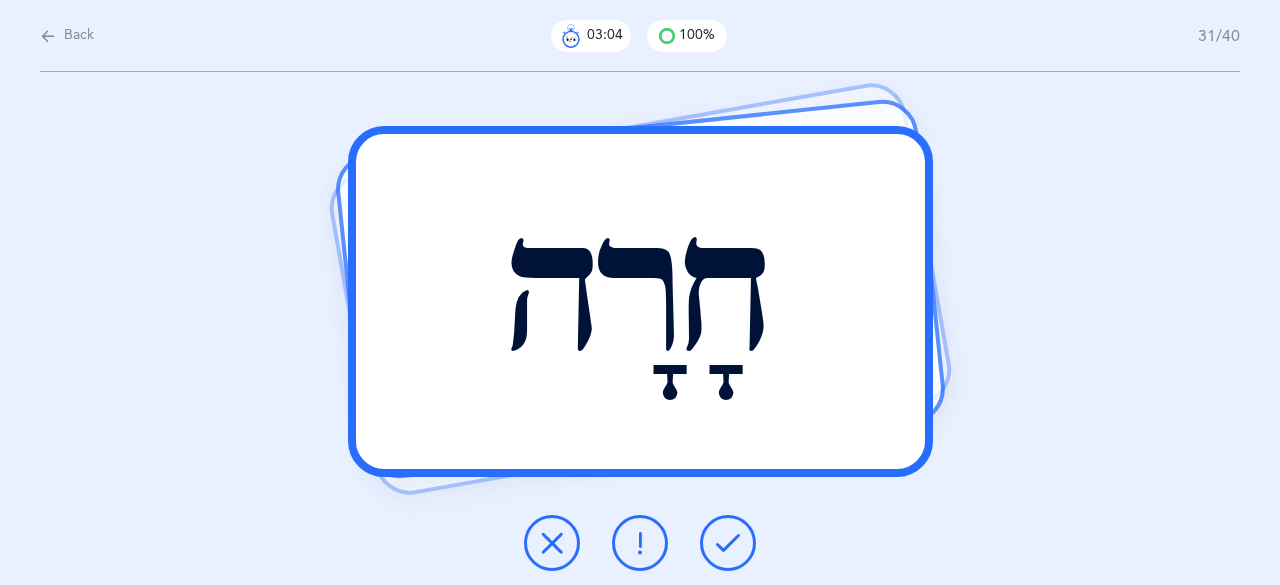 click at bounding box center [728, 543] 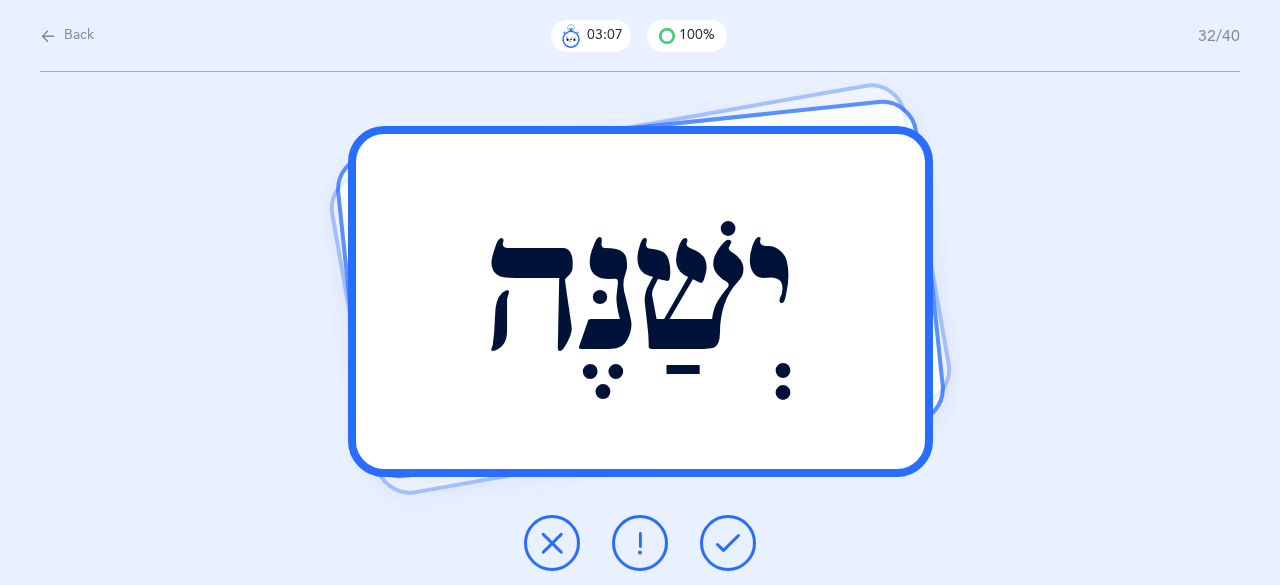 click at bounding box center (728, 543) 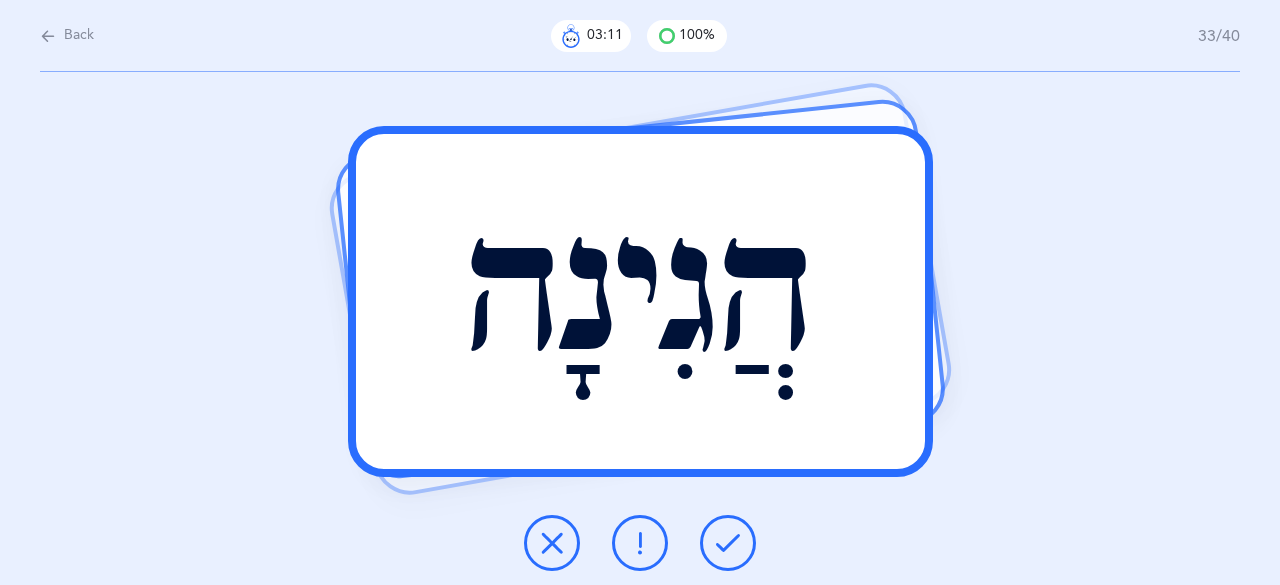 click at bounding box center [728, 543] 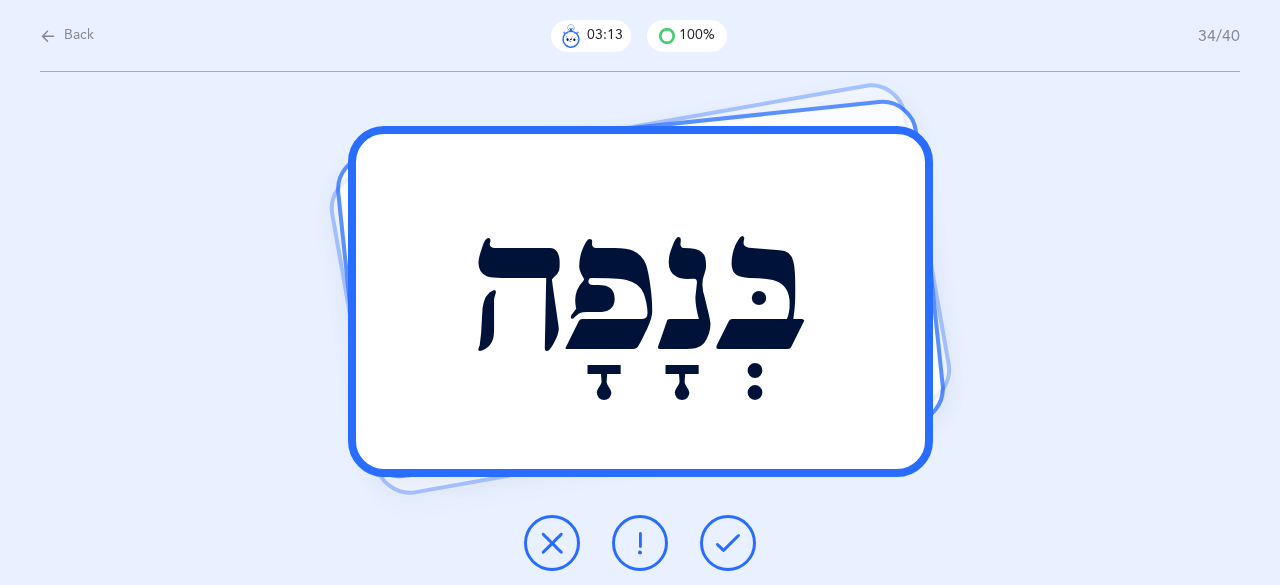 click at bounding box center [728, 543] 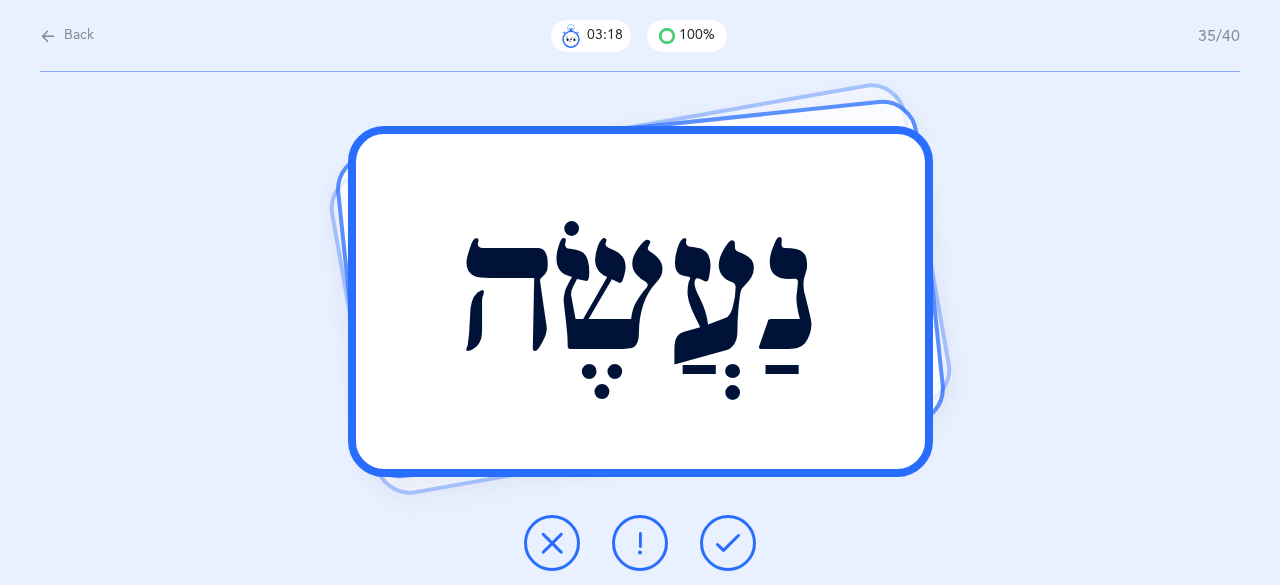click at bounding box center (728, 543) 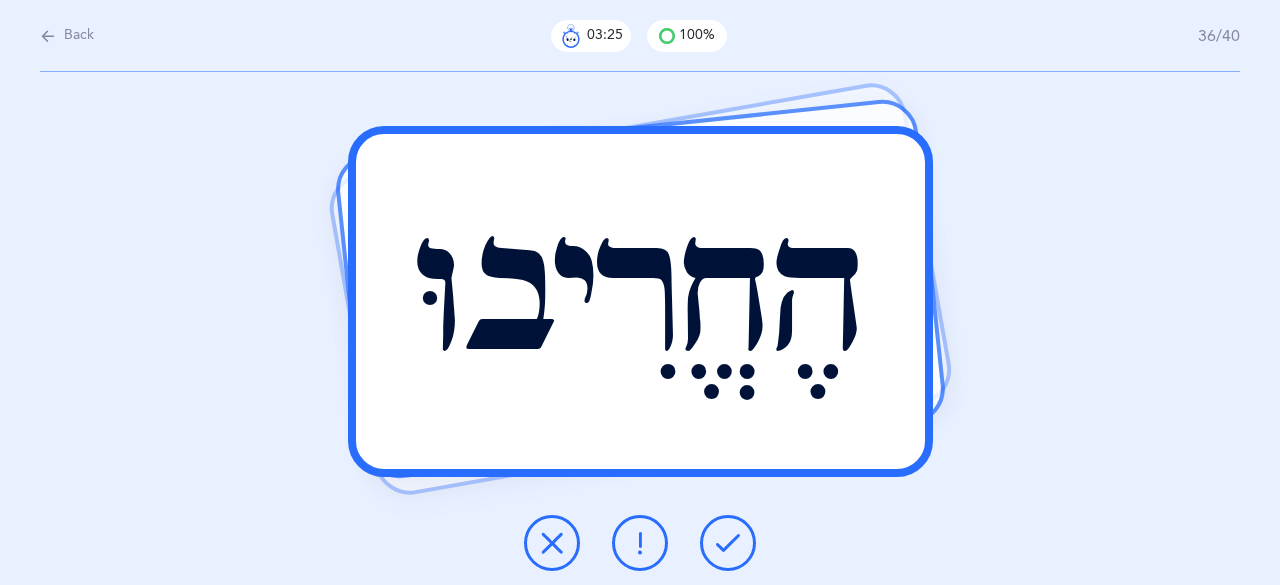 click at bounding box center (728, 543) 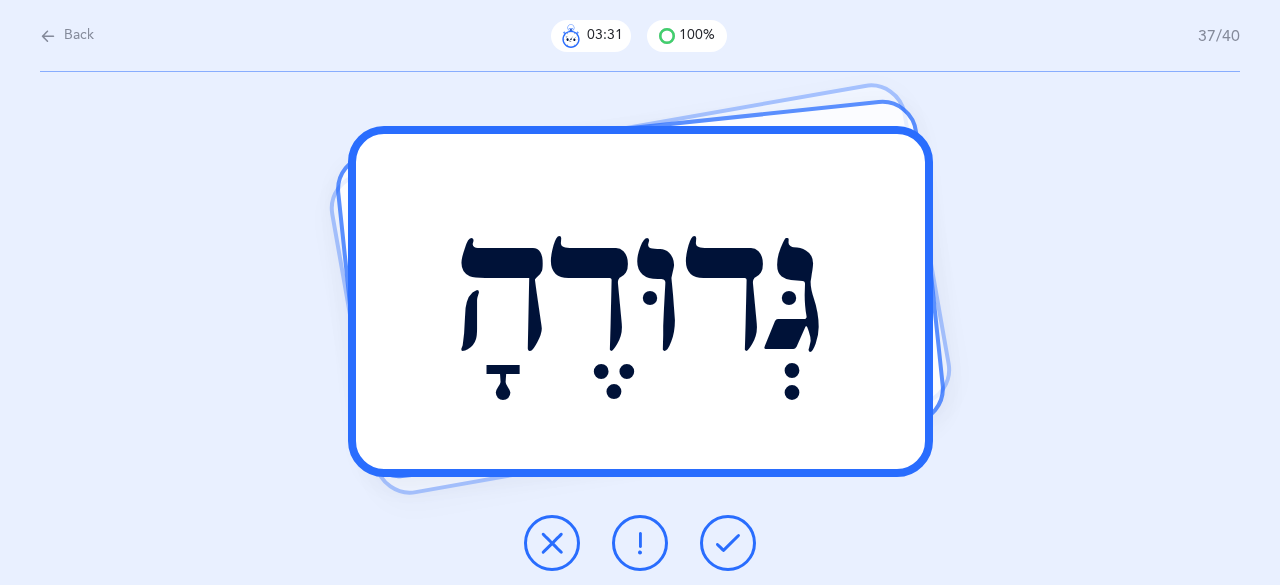 click at bounding box center (728, 543) 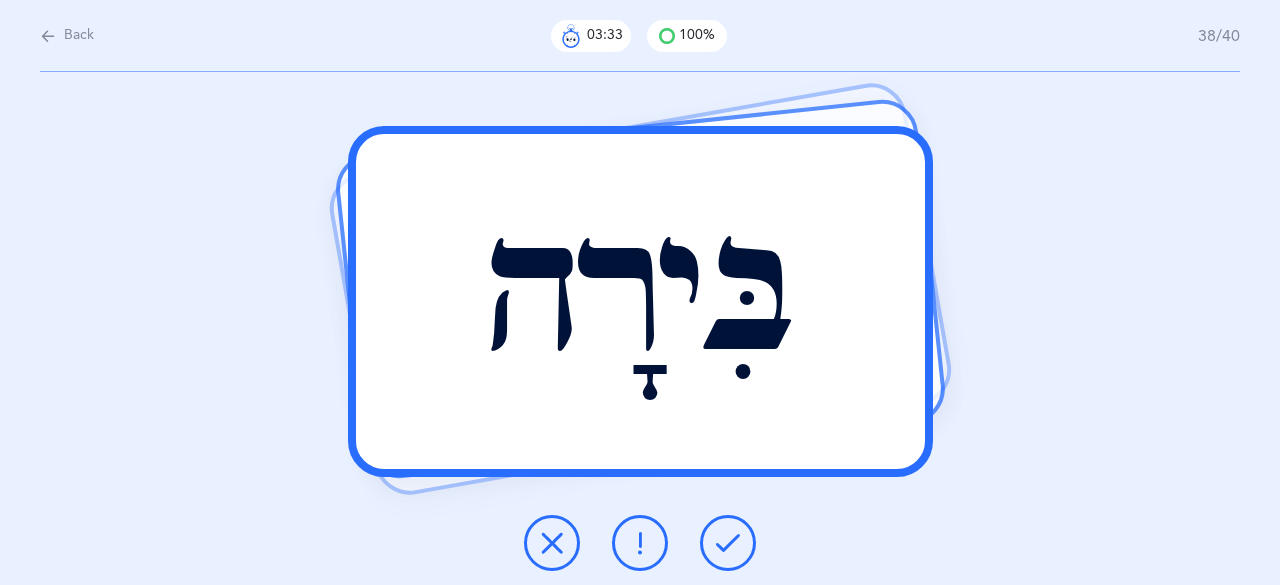 click at bounding box center (728, 543) 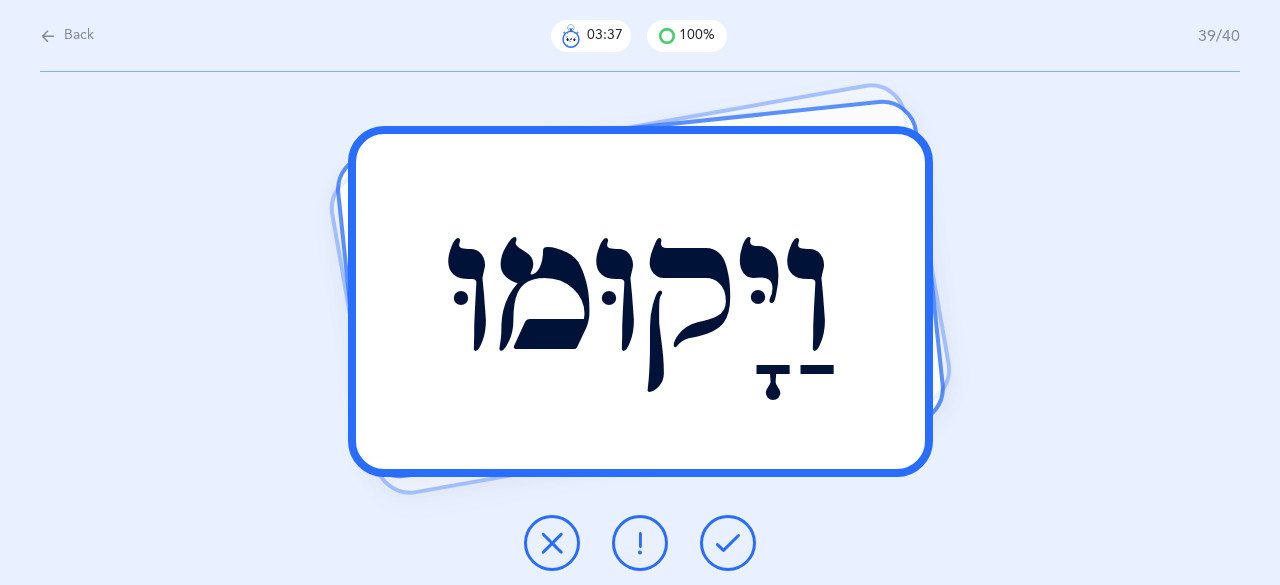 click at bounding box center [728, 543] 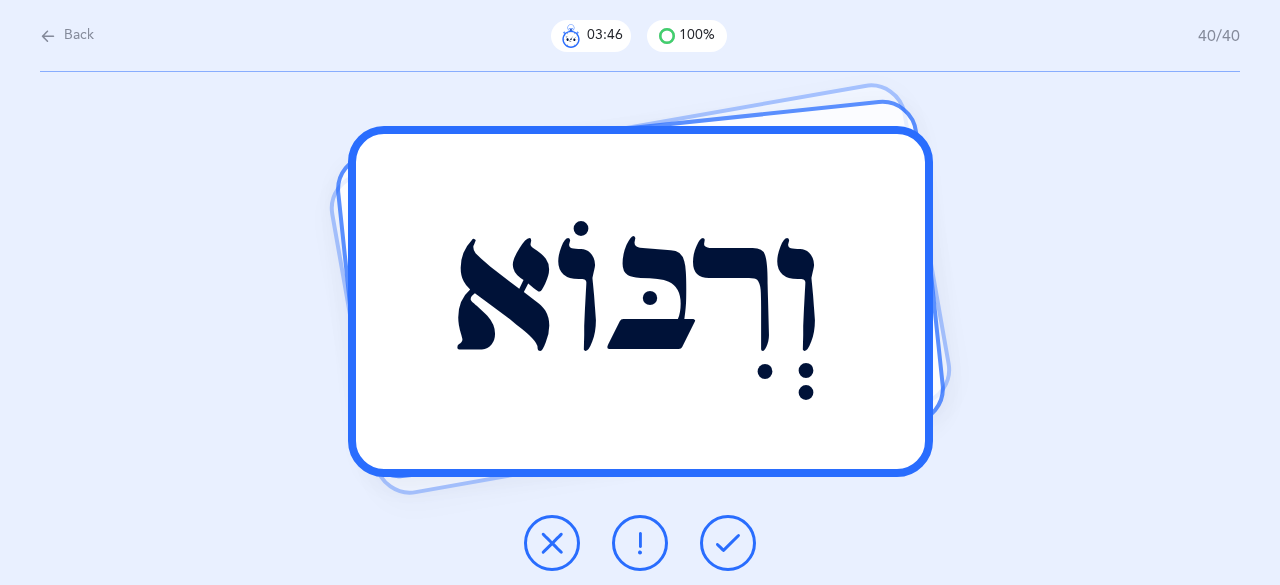 drag, startPoint x: 730, startPoint y: 539, endPoint x: 712, endPoint y: 541, distance: 18.110771 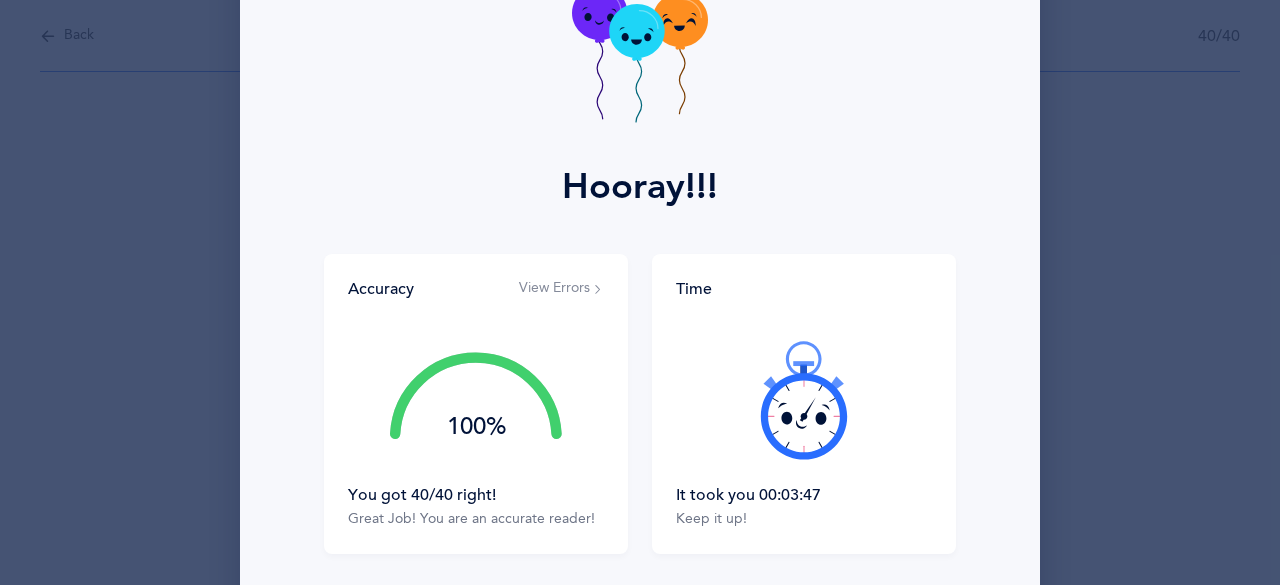 scroll, scrollTop: 162, scrollLeft: 0, axis: vertical 